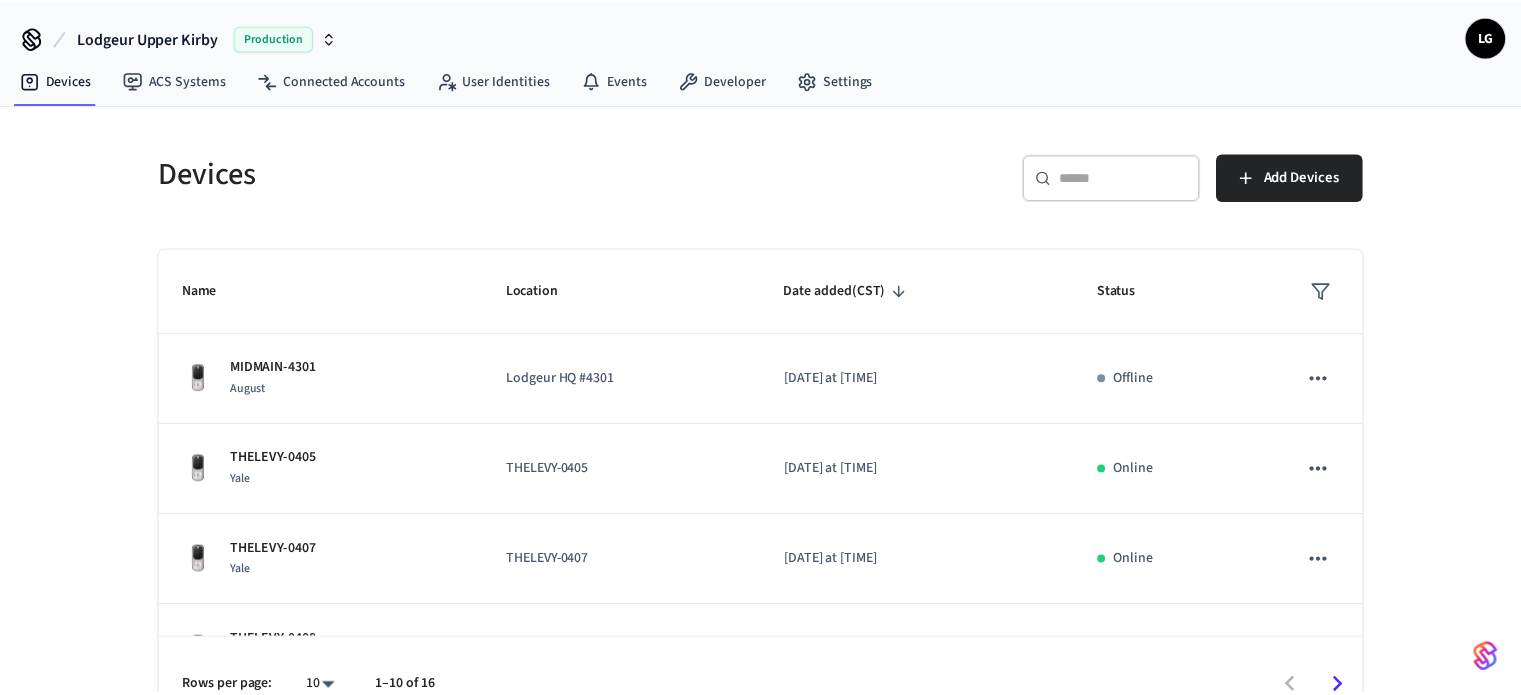 scroll, scrollTop: 0, scrollLeft: 0, axis: both 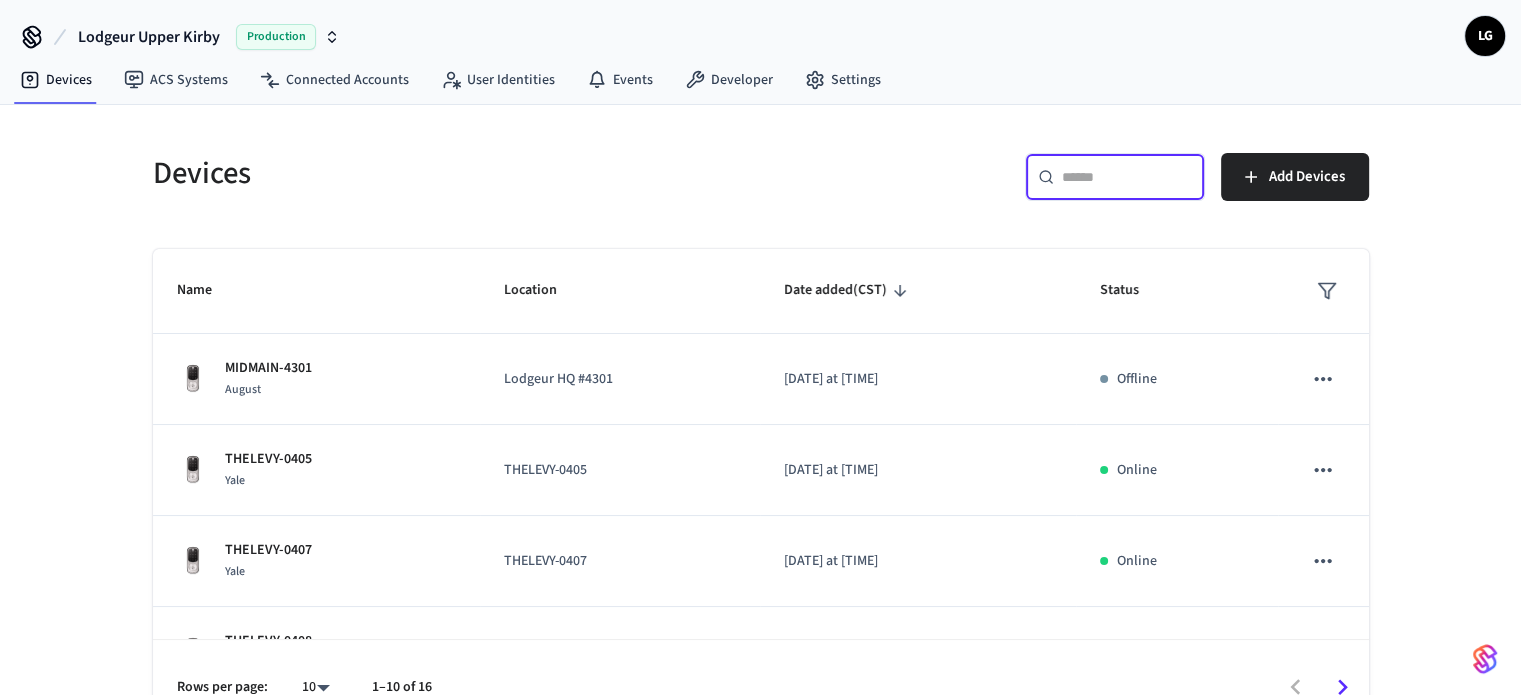 click at bounding box center (1127, 177) 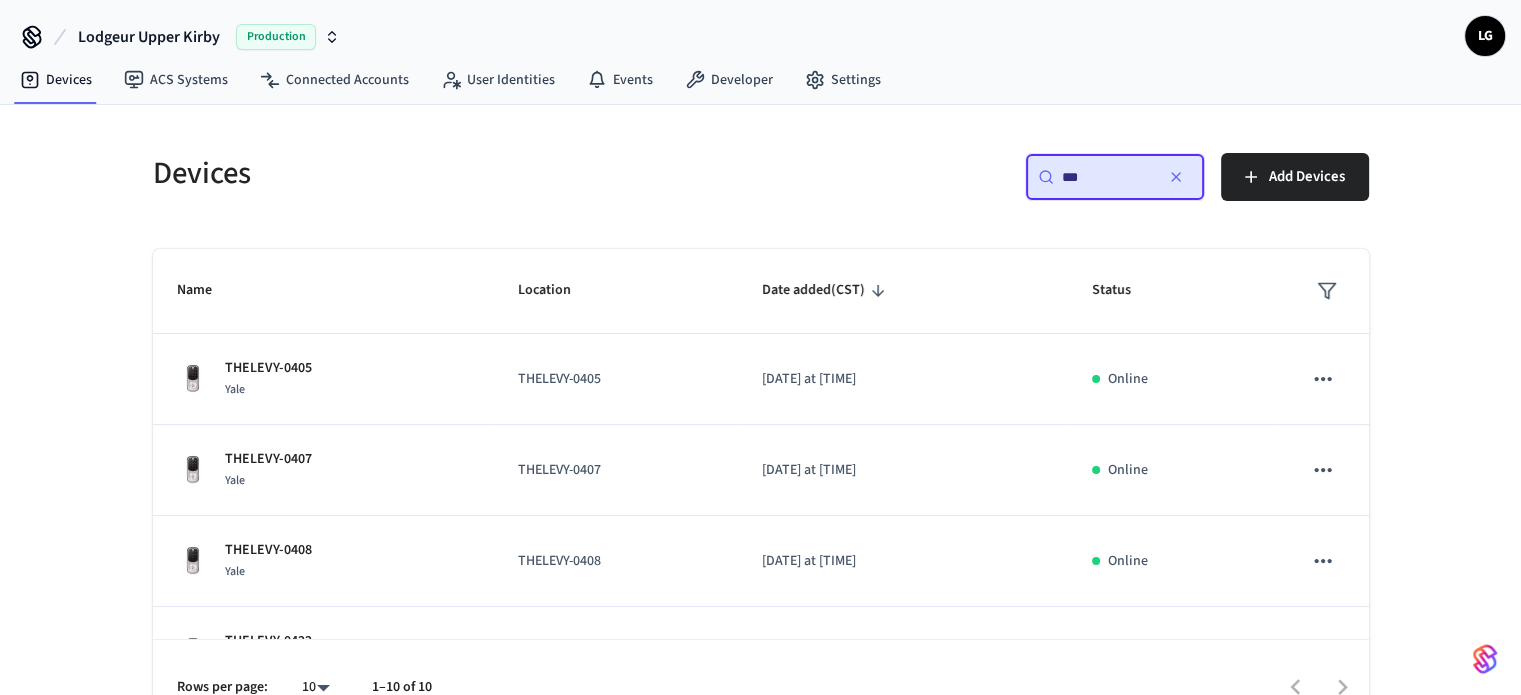type on "***" 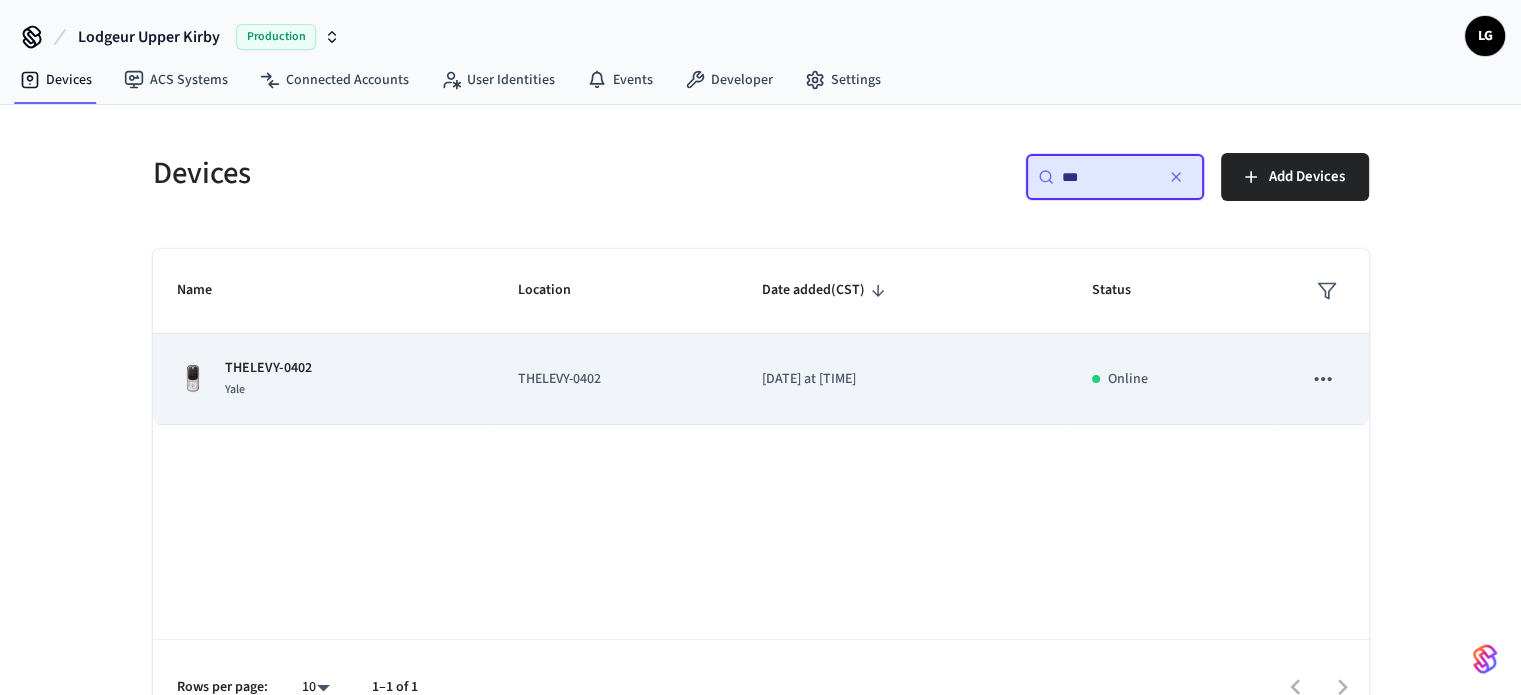 click on "THELEVY-0402" at bounding box center [268, 368] 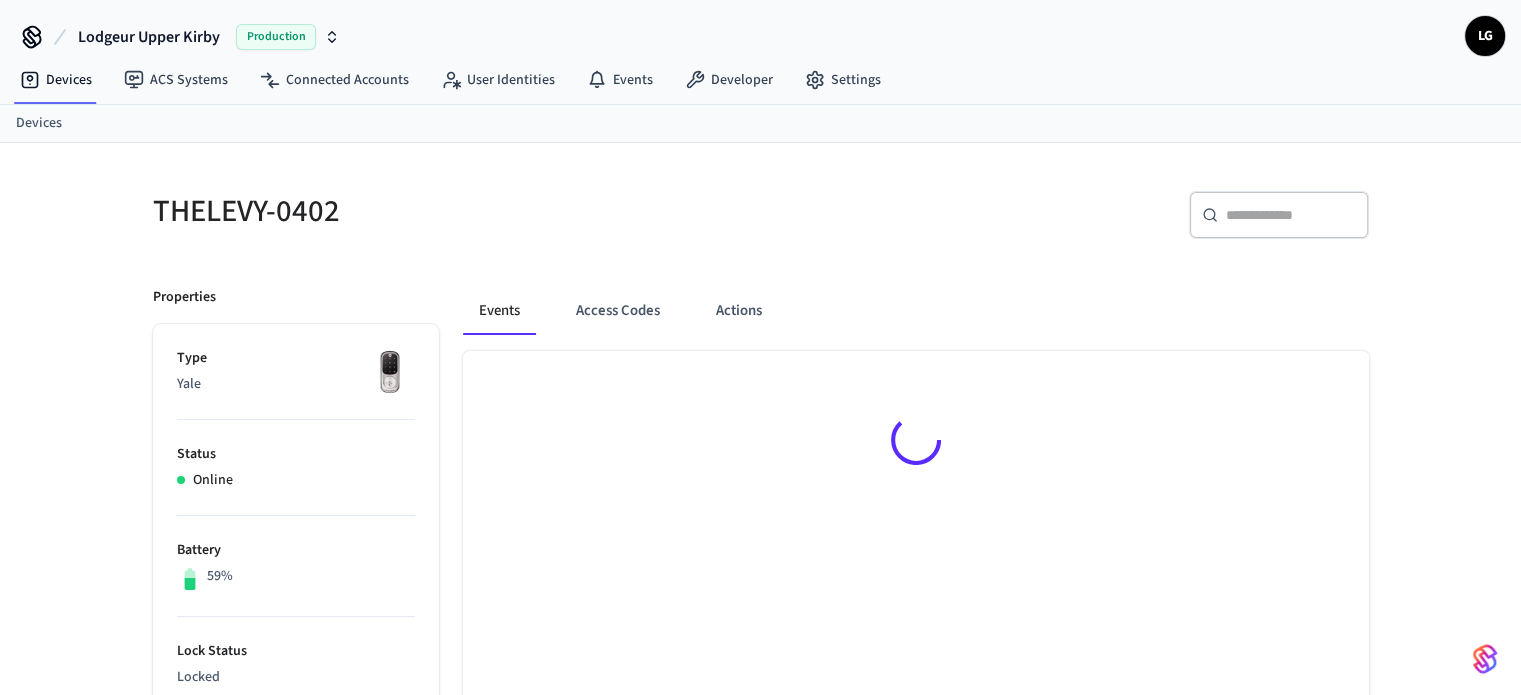 click at bounding box center (916, 443) 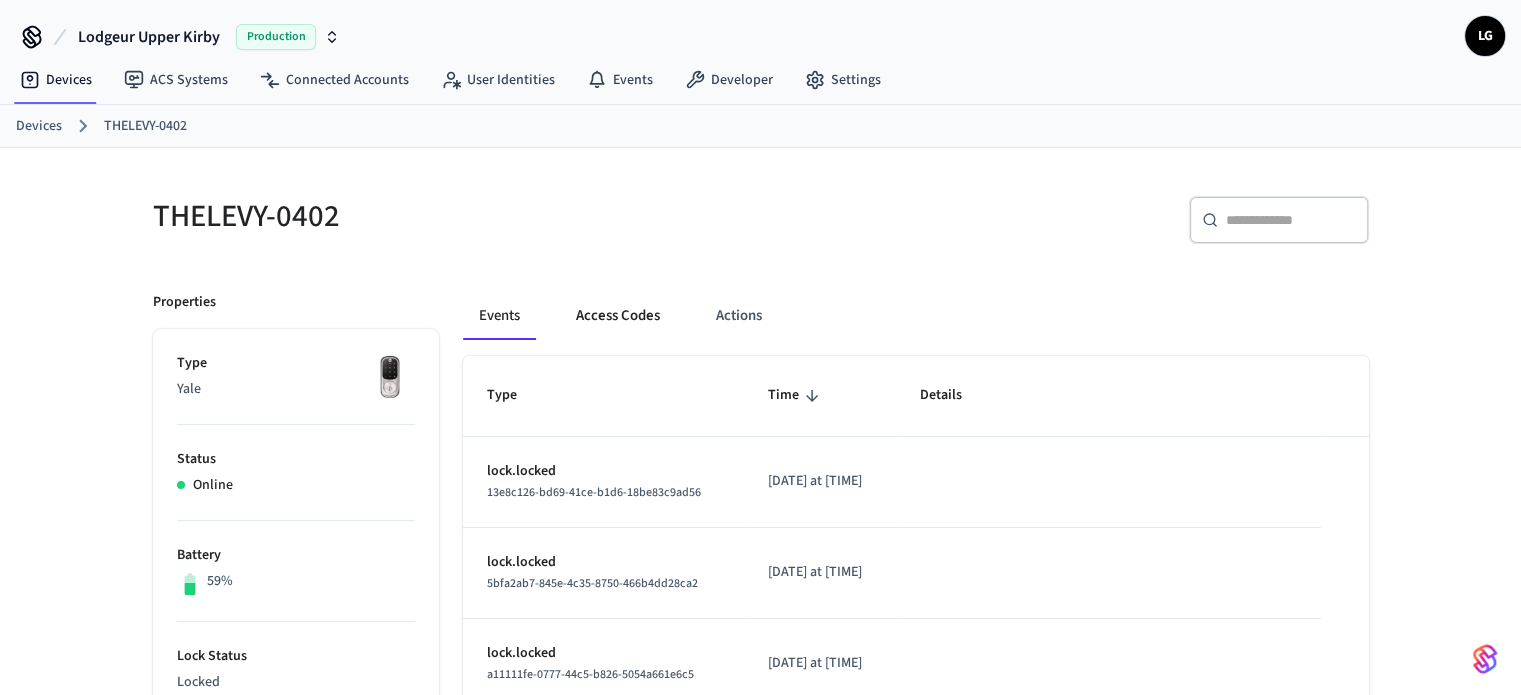 click on "Access Codes" at bounding box center (618, 316) 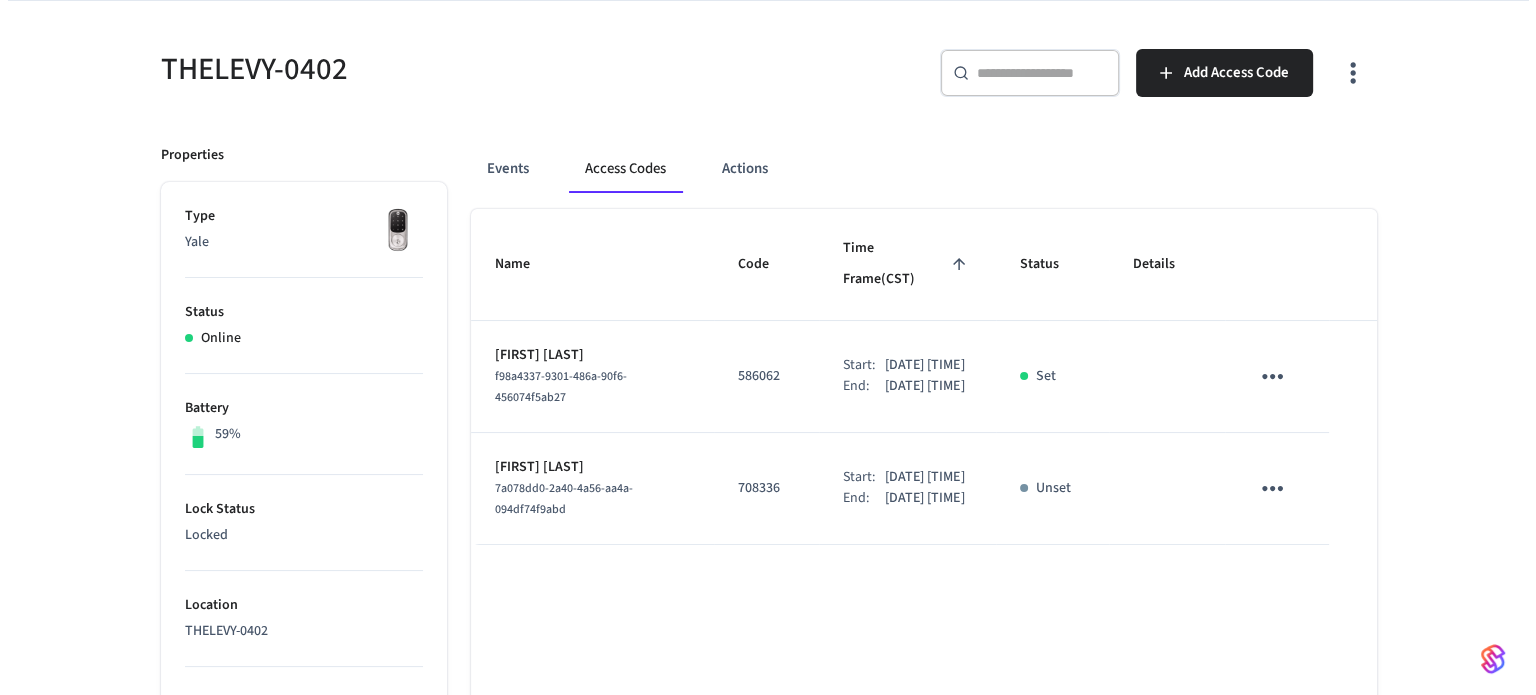 scroll, scrollTop: 100, scrollLeft: 0, axis: vertical 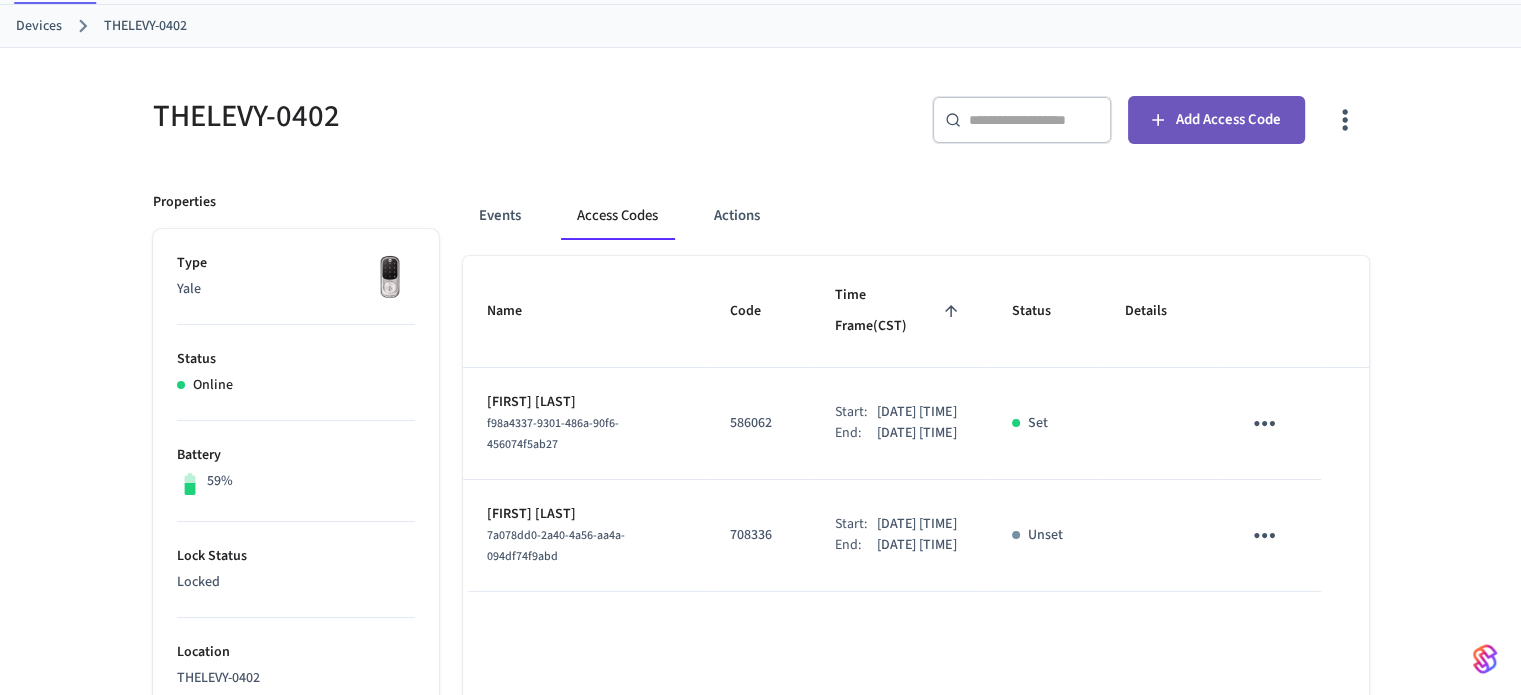 click on "Add Access Code" at bounding box center [1228, 120] 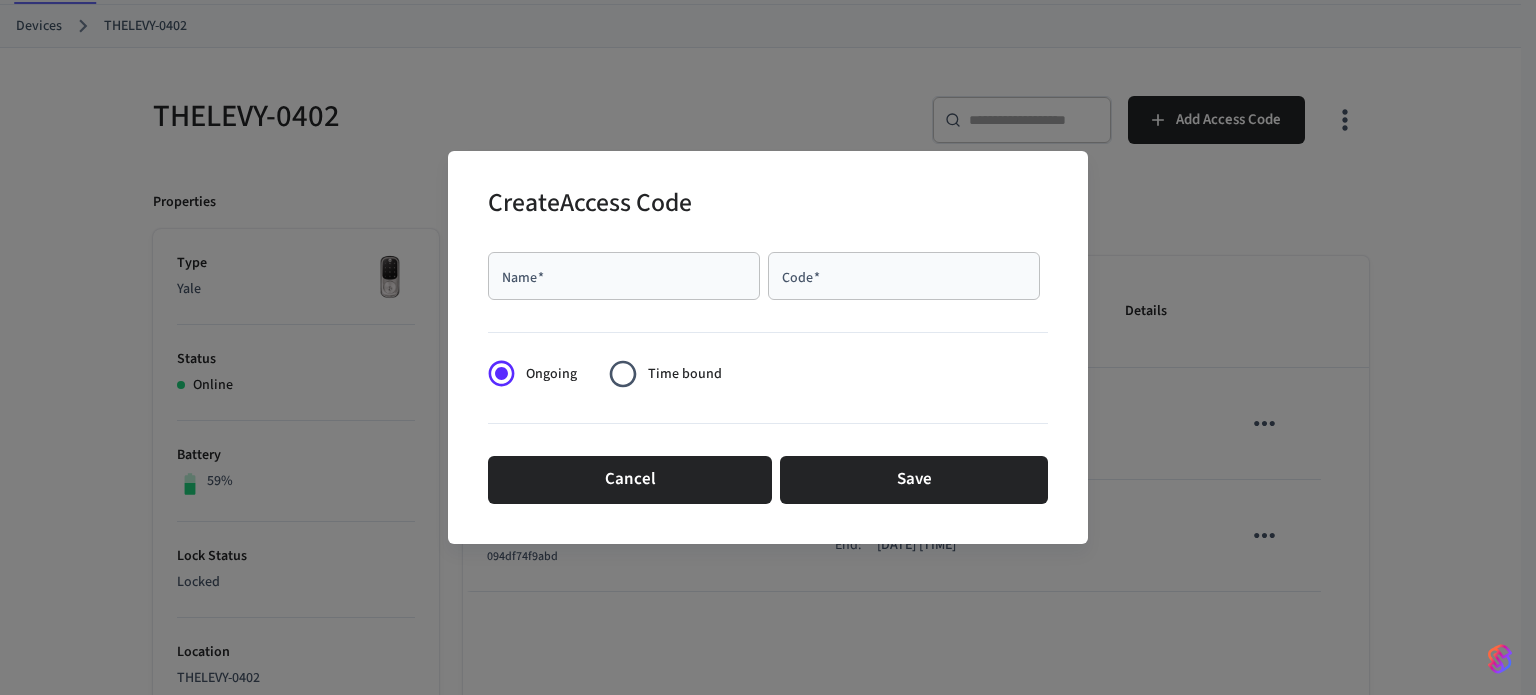click on "Name   *" at bounding box center [624, 276] 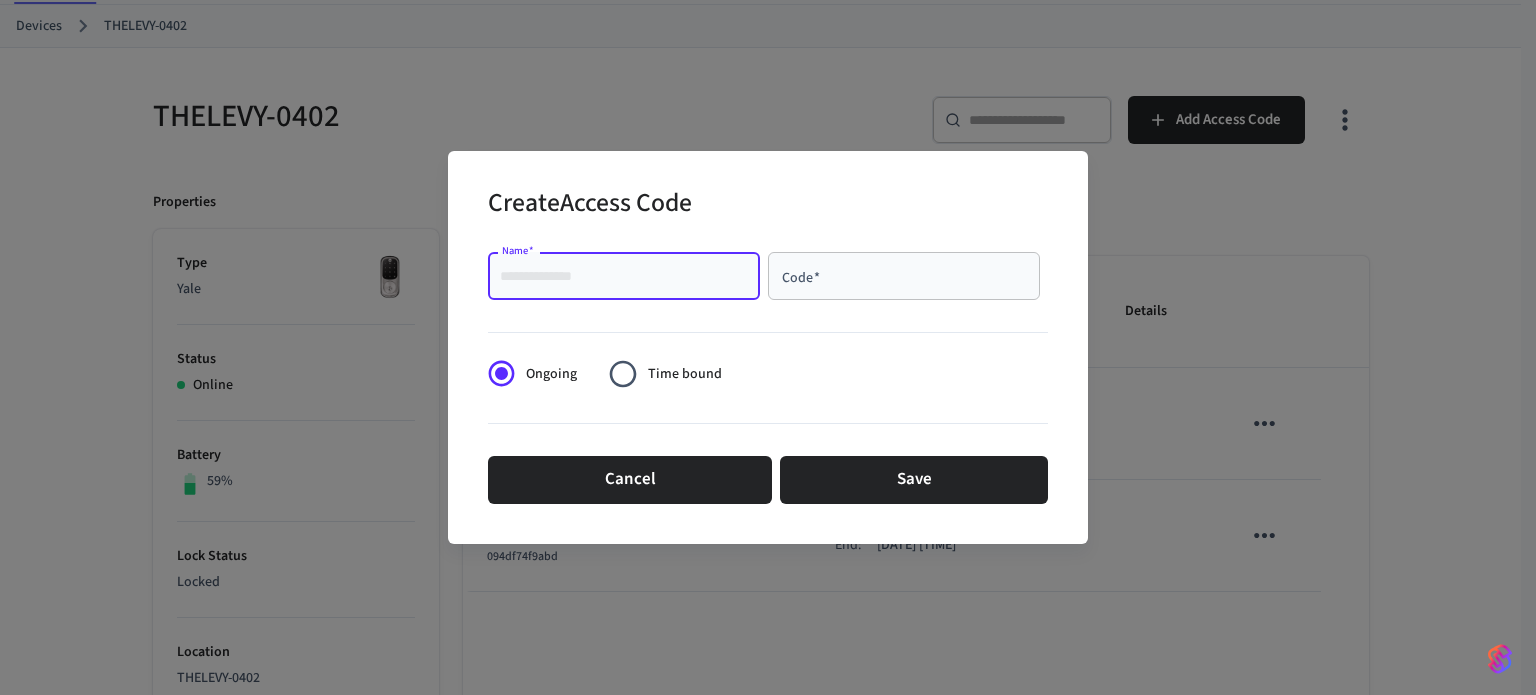 paste on "******" 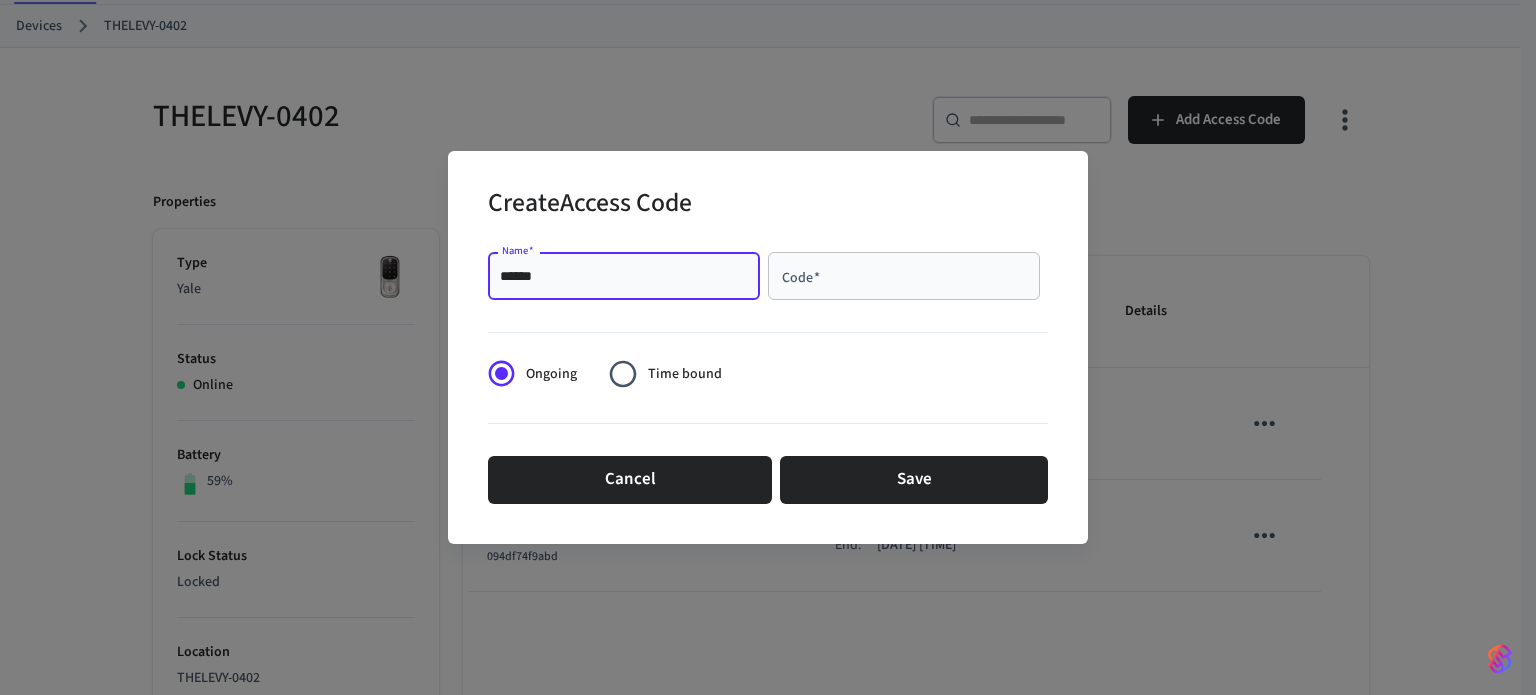 type on "******" 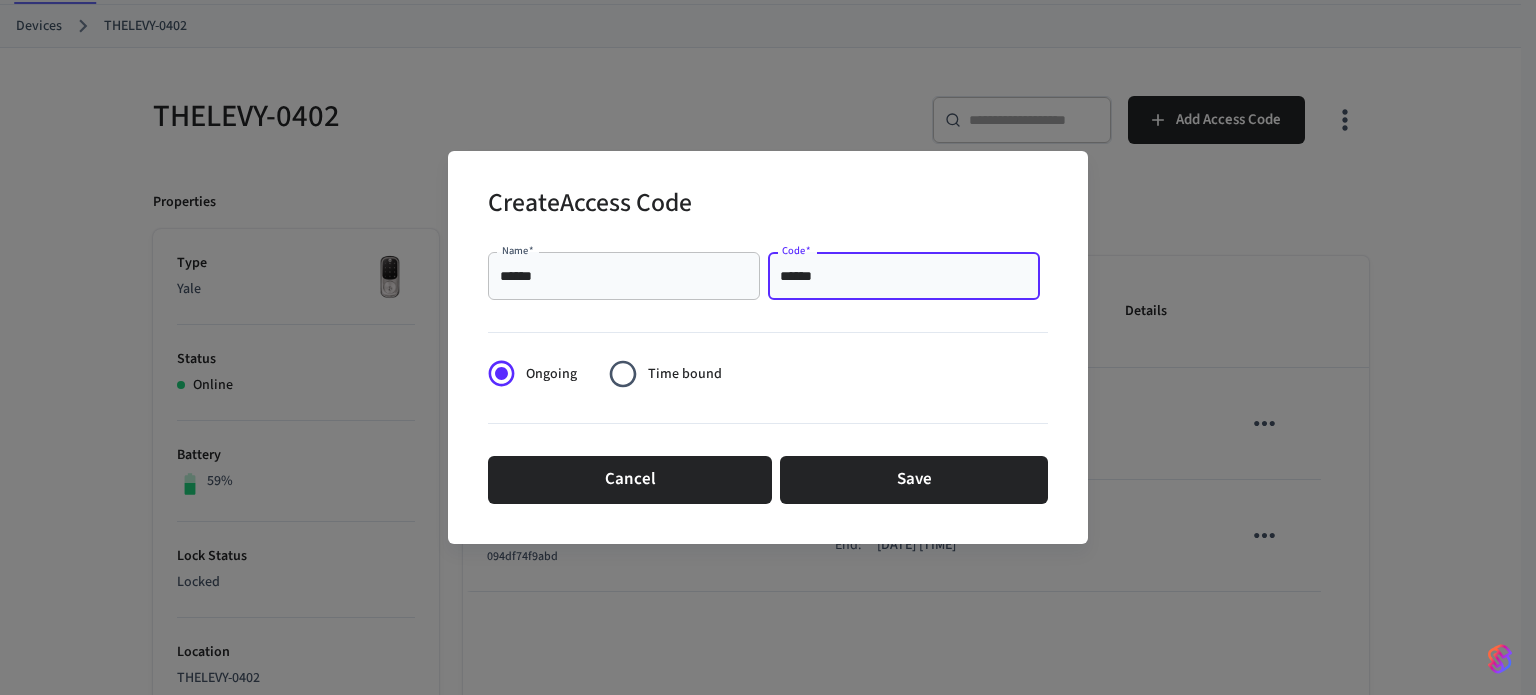 type on "******" 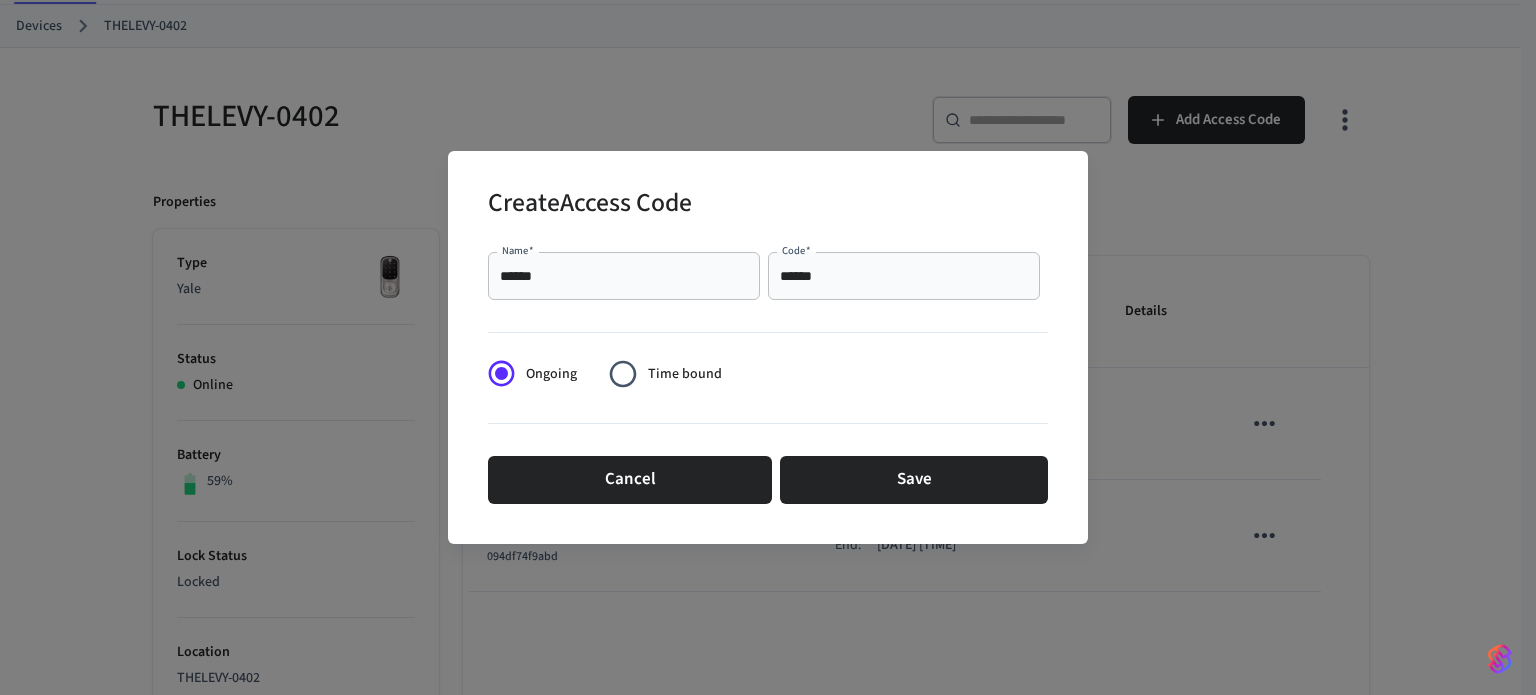 drag, startPoint x: 559, startPoint y: 287, endPoint x: 426, endPoint y: 279, distance: 133.24039 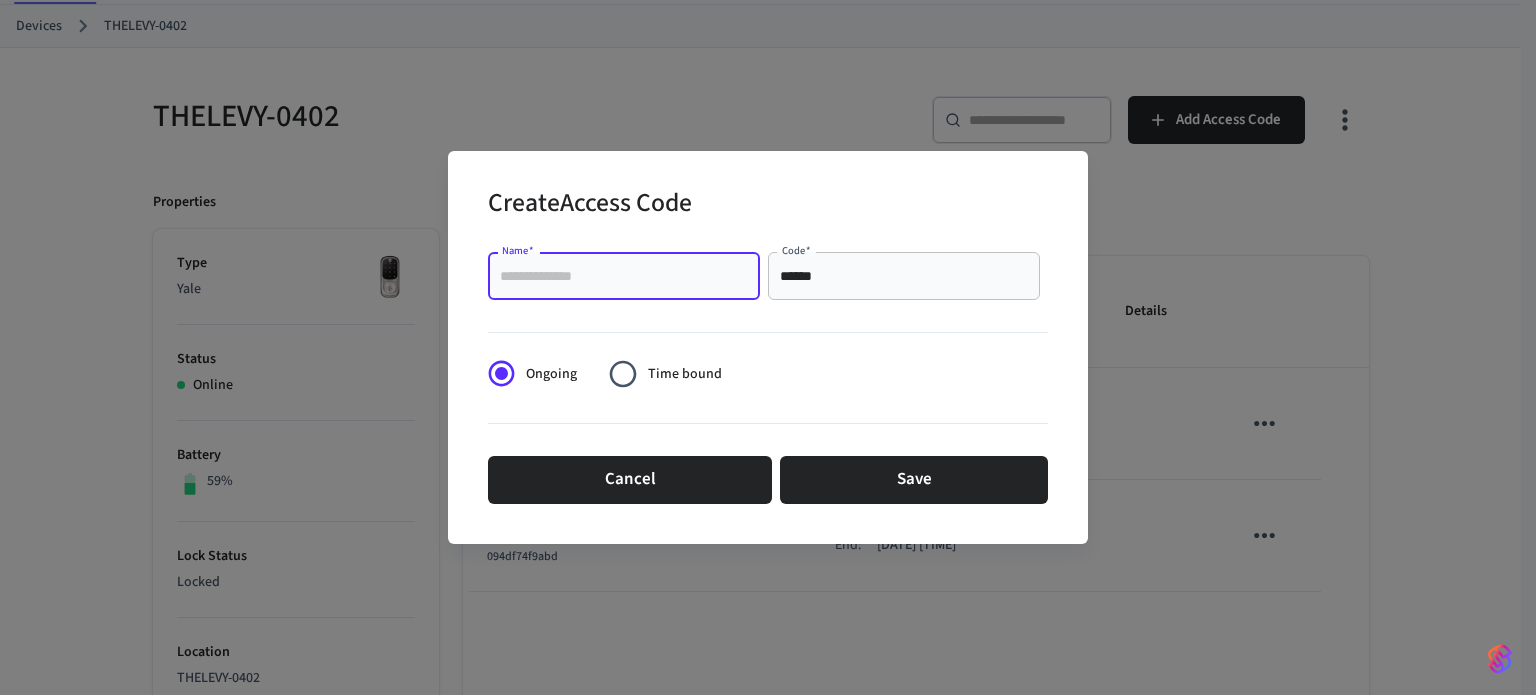 paste on "**********" 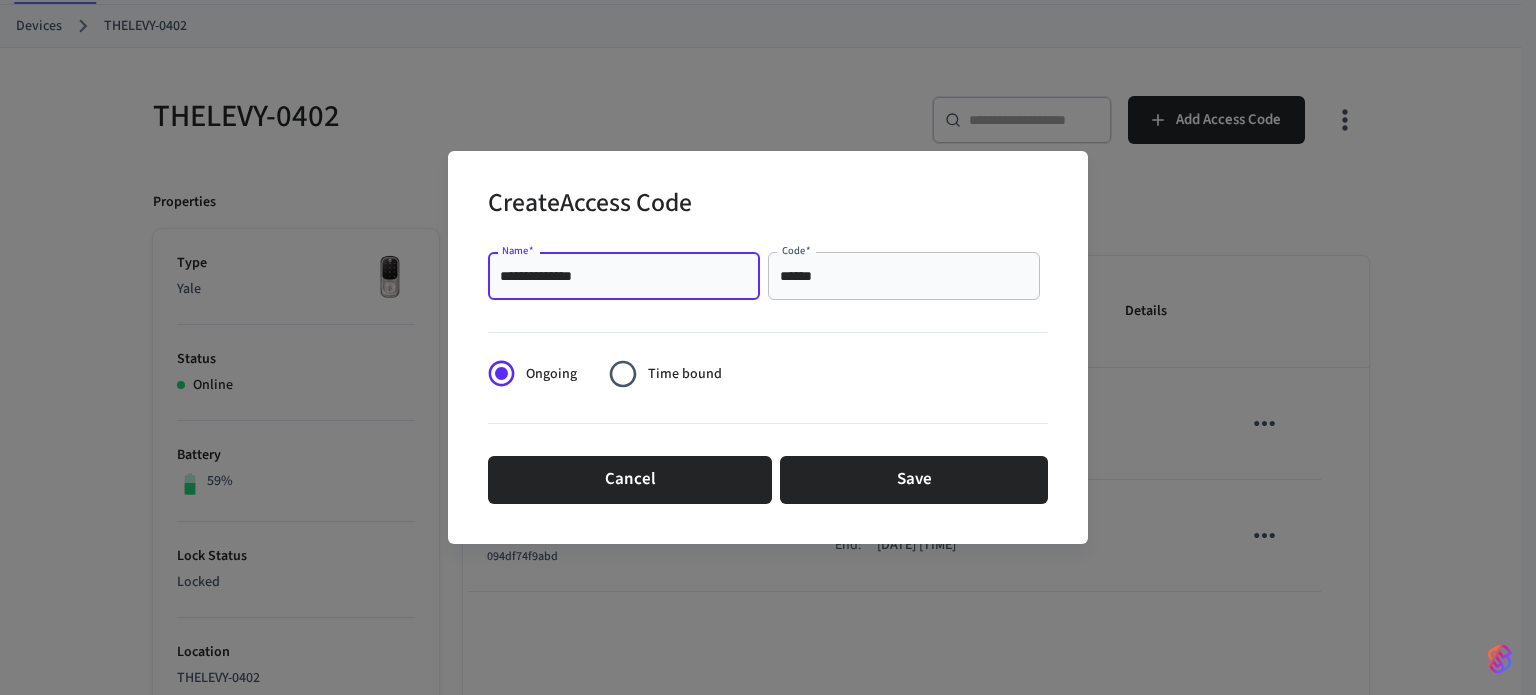 type on "**********" 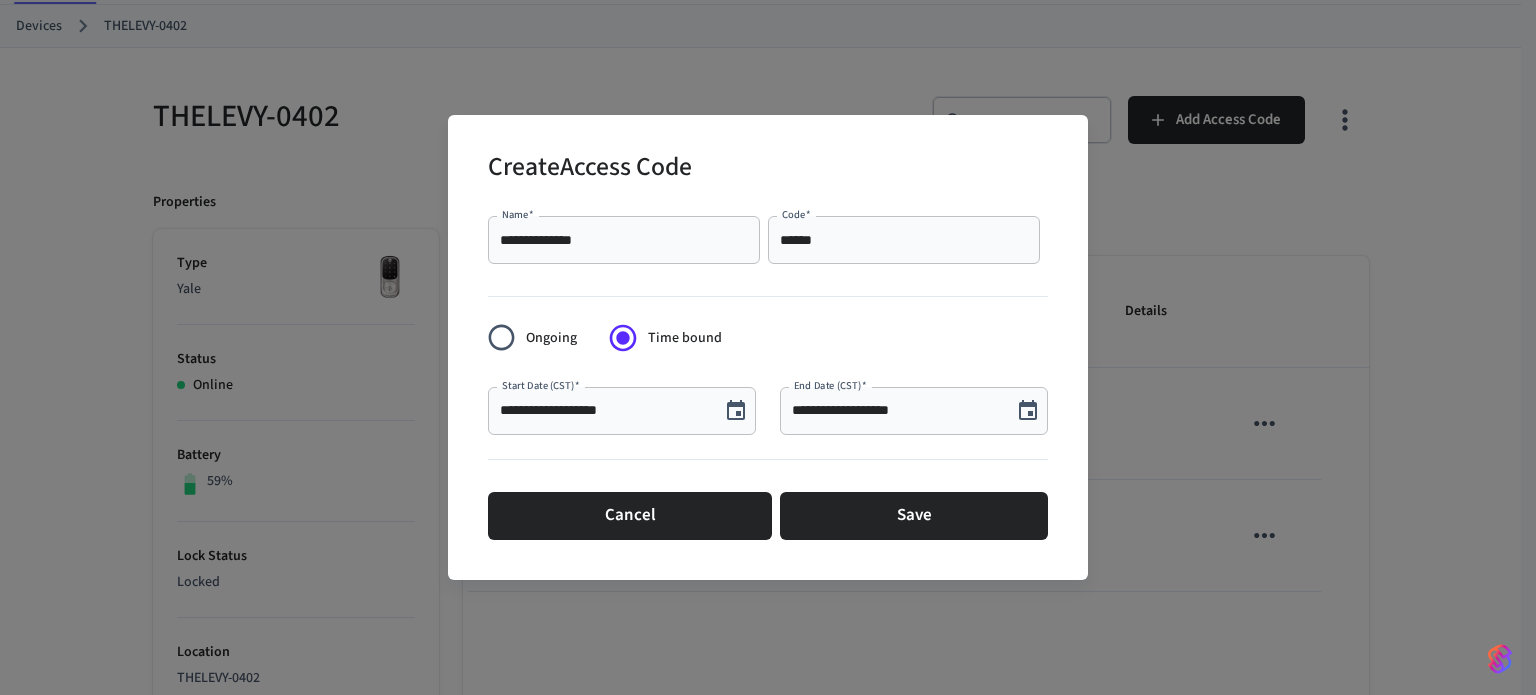 click on "**********" at bounding box center (604, 411) 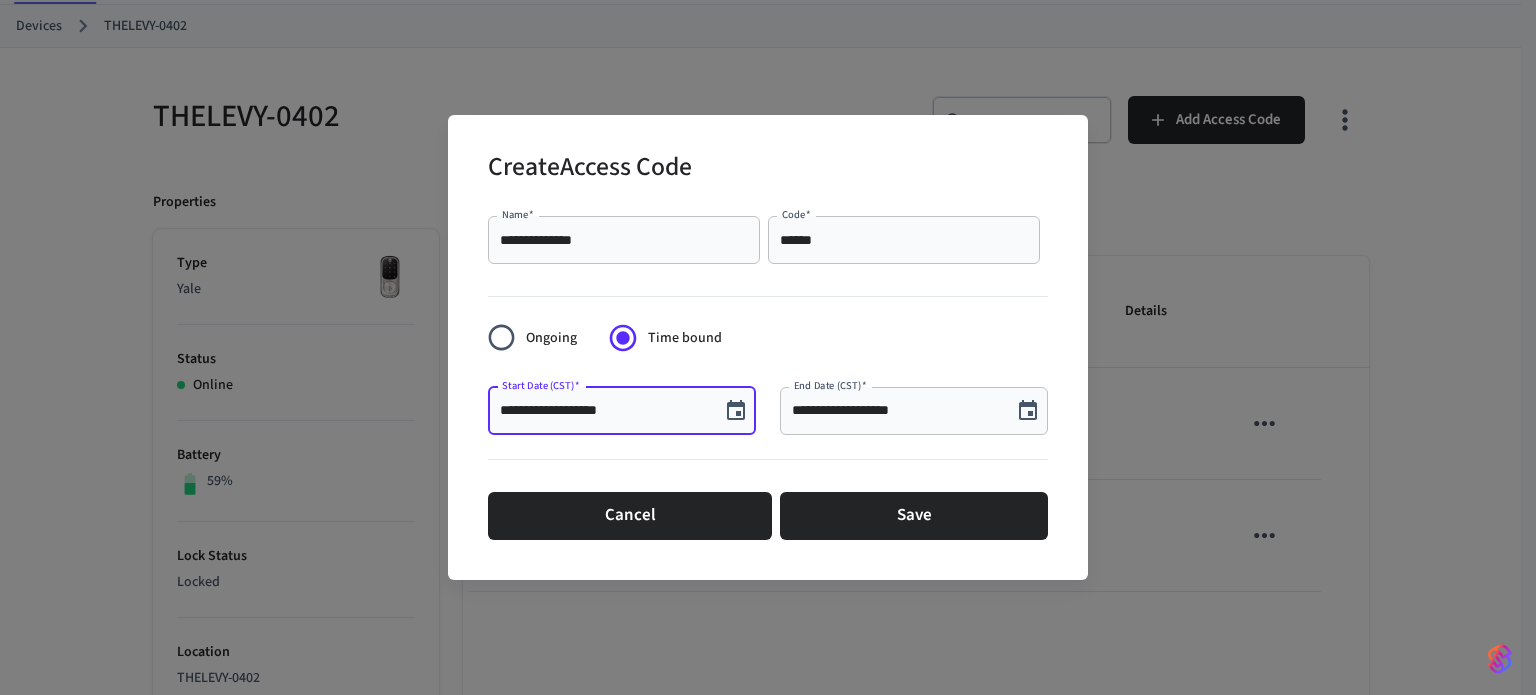 click 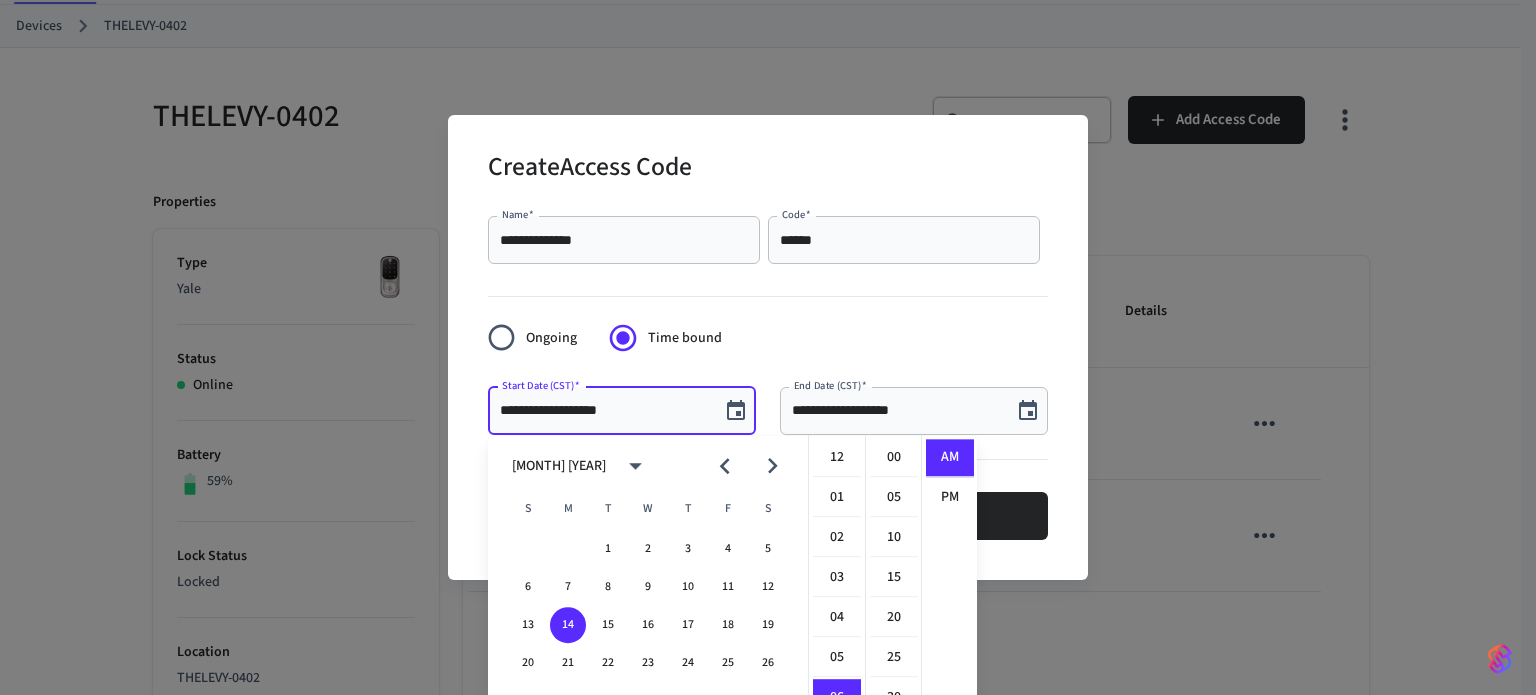 scroll, scrollTop: 239, scrollLeft: 0, axis: vertical 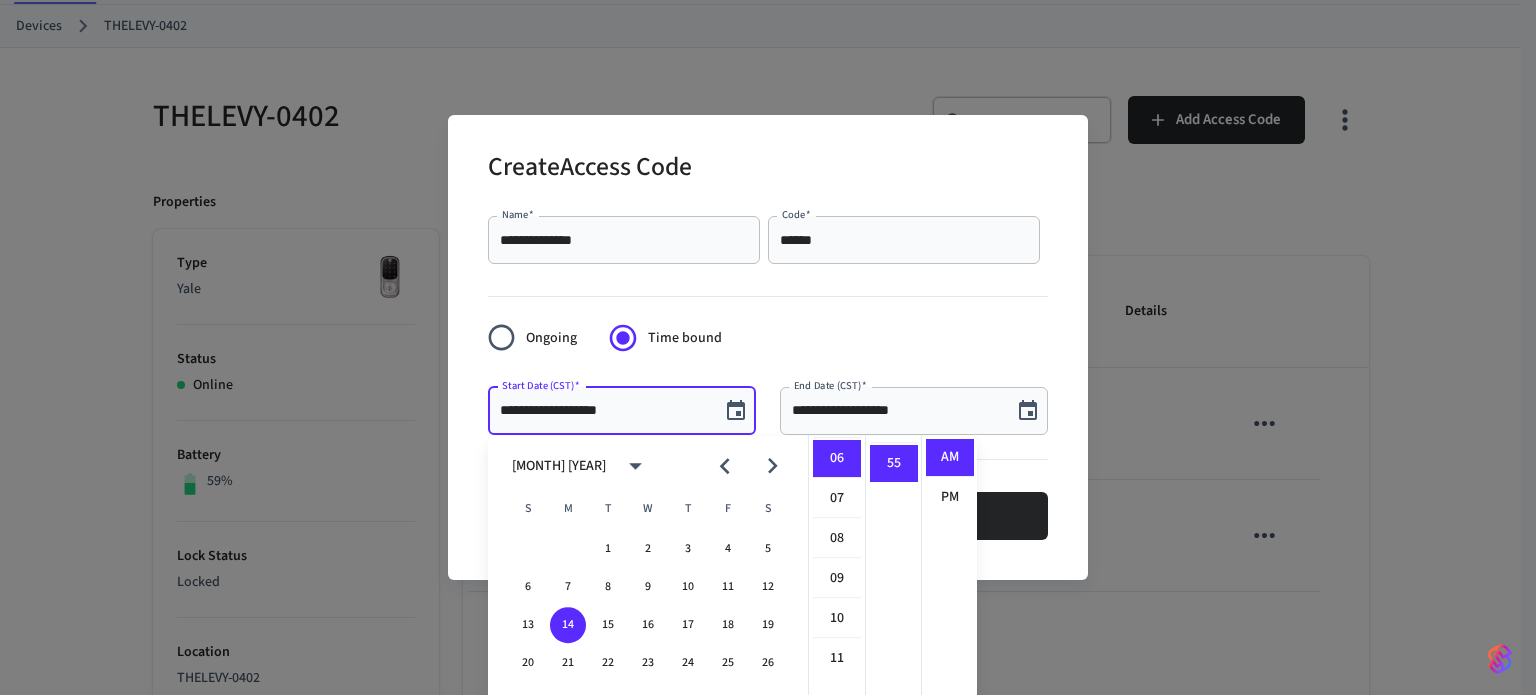click on "AM PM" at bounding box center (949, 602) 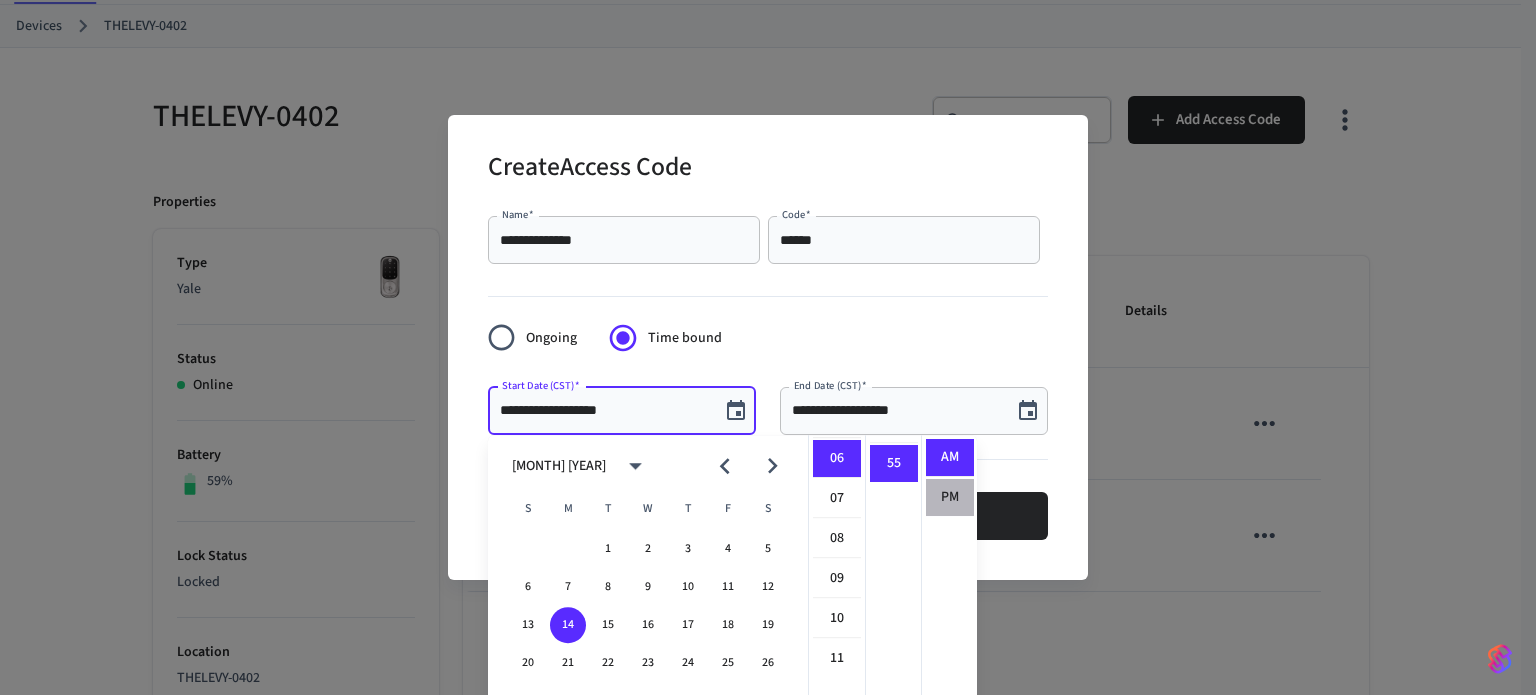 click on "PM" at bounding box center (950, 497) 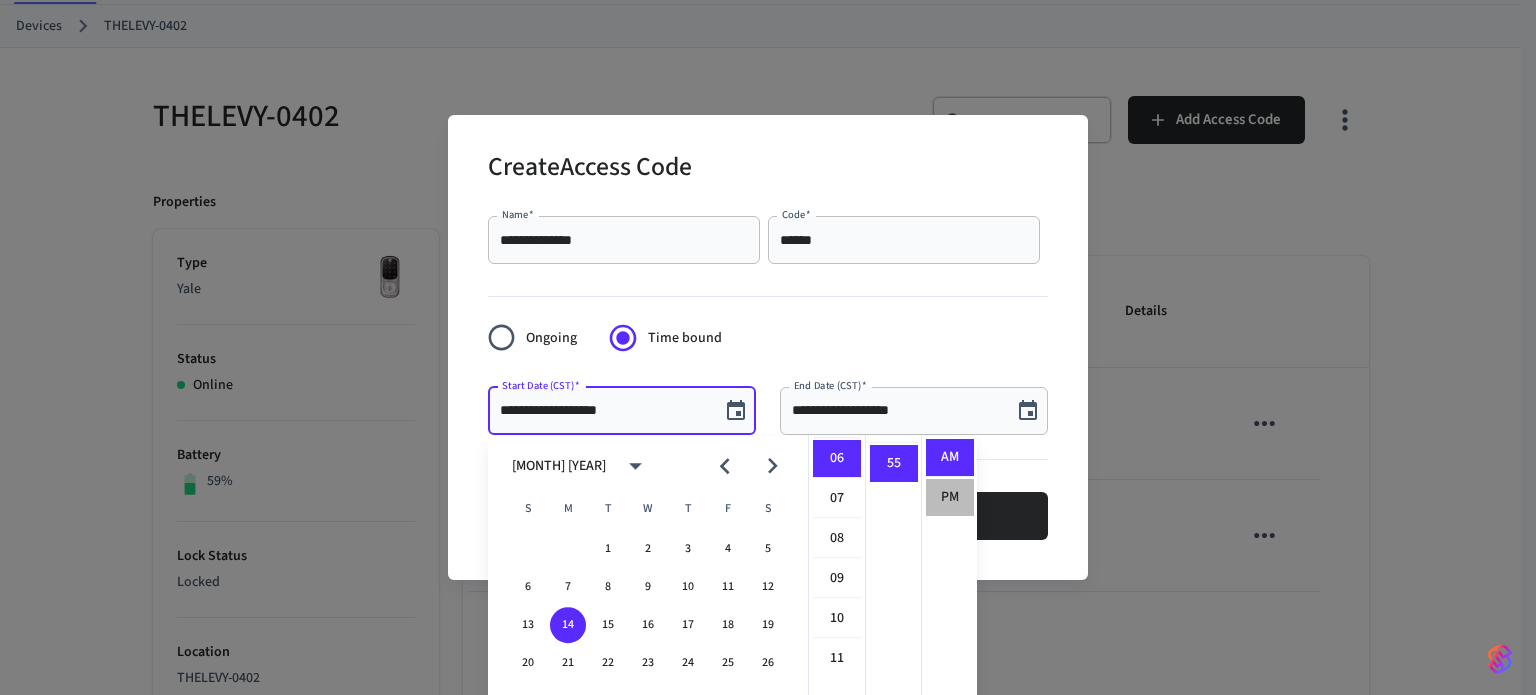 scroll, scrollTop: 36, scrollLeft: 0, axis: vertical 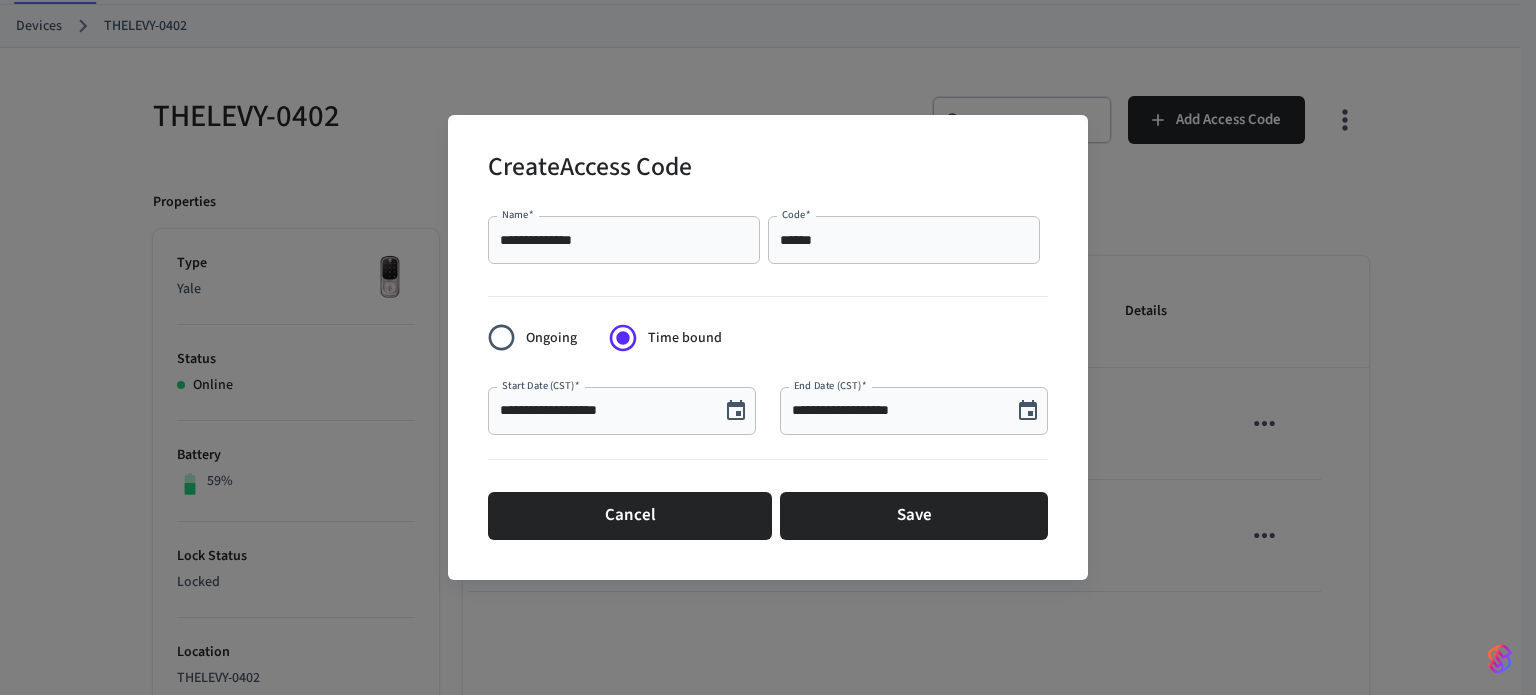 click on "**********" at bounding box center (604, 411) 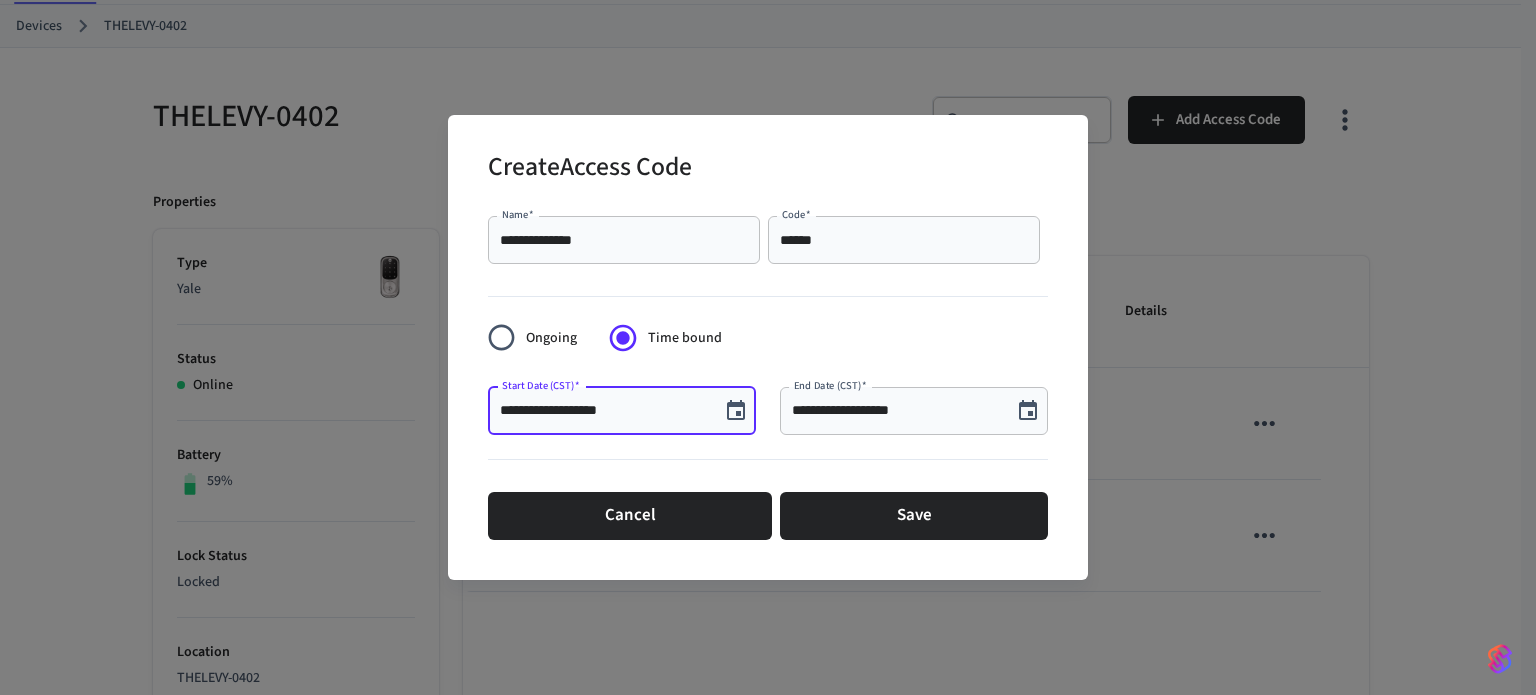 click 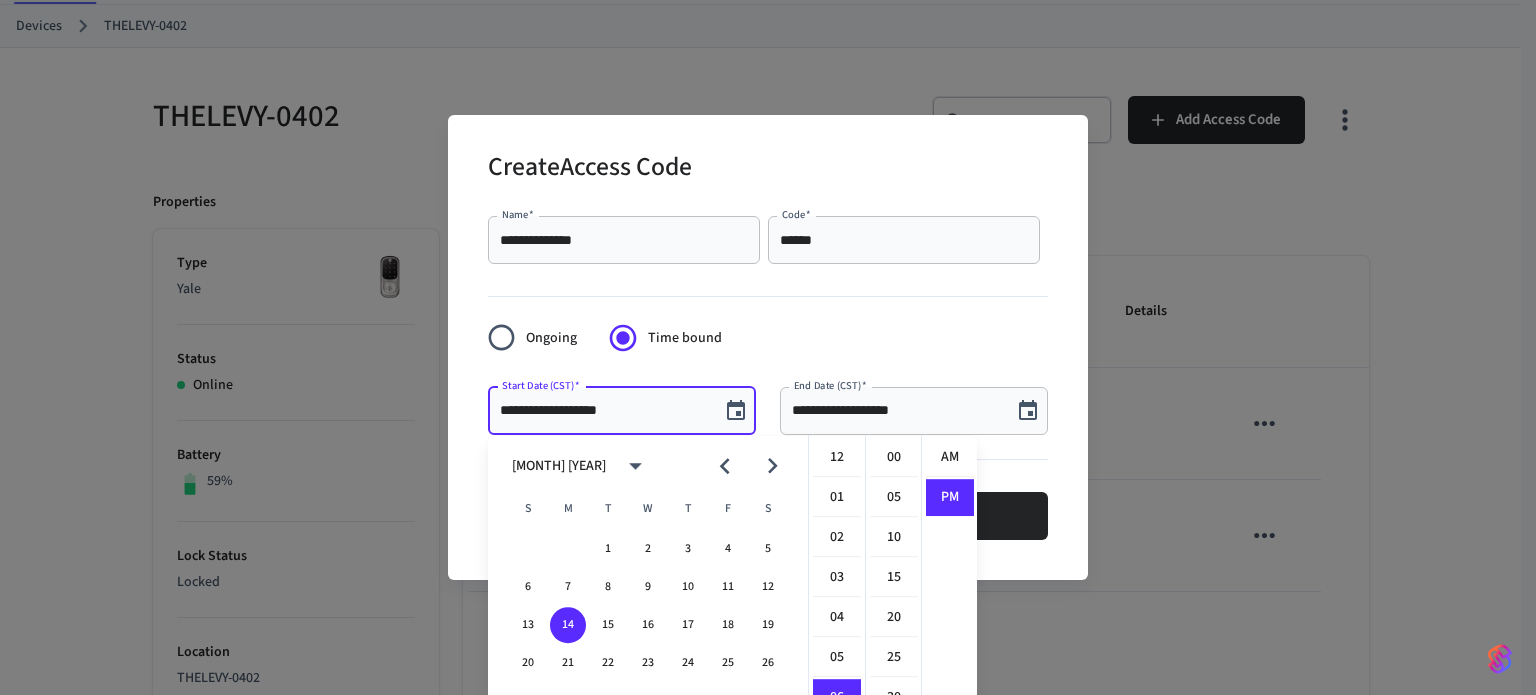 scroll, scrollTop: 239, scrollLeft: 0, axis: vertical 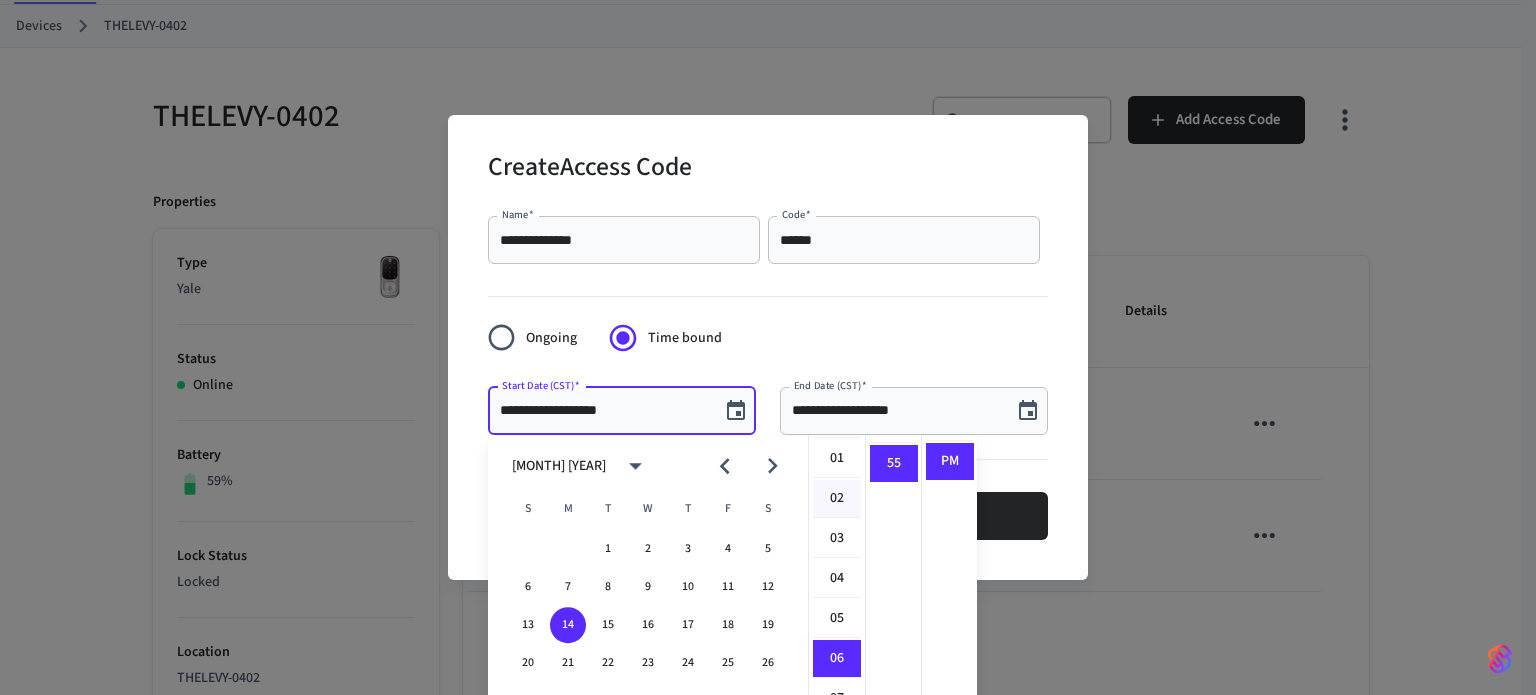 click on "02" at bounding box center (837, 499) 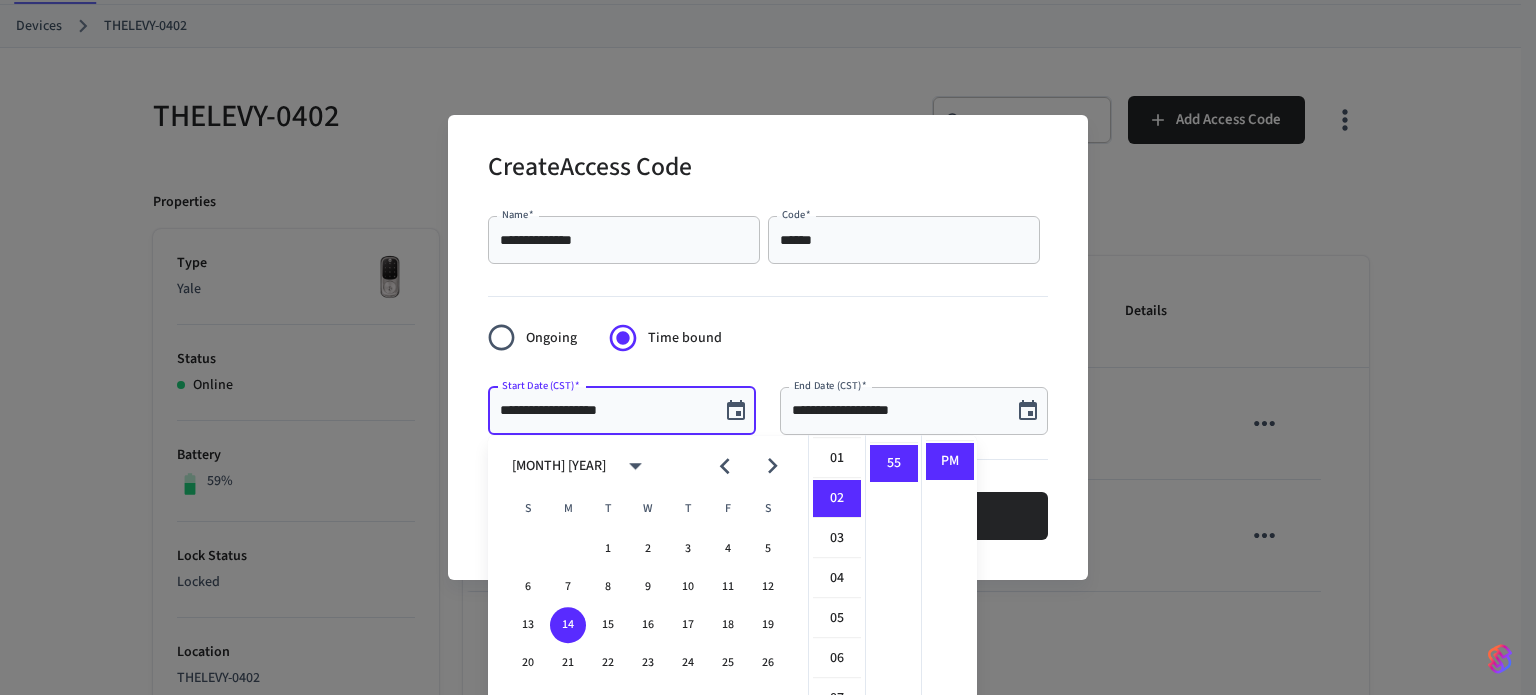 scroll, scrollTop: 80, scrollLeft: 0, axis: vertical 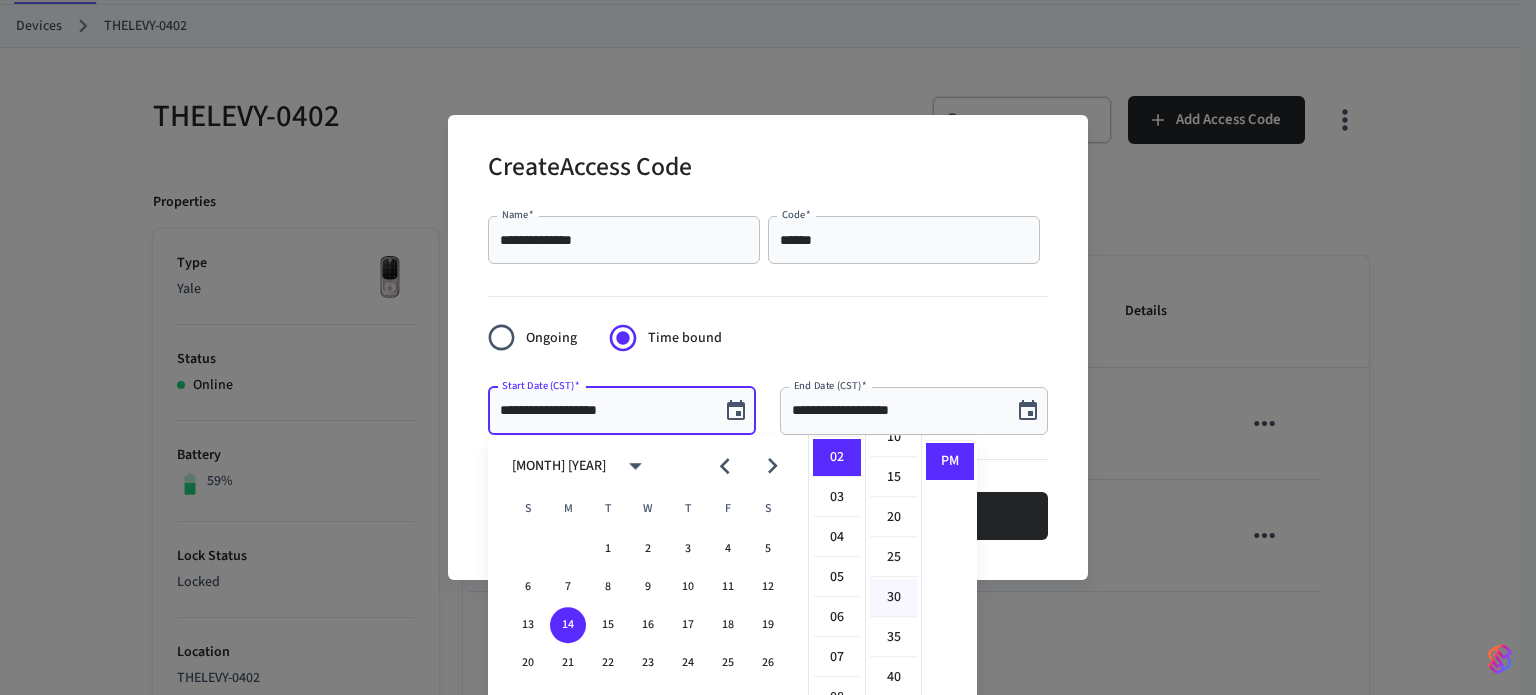 click on "30" at bounding box center (894, 598) 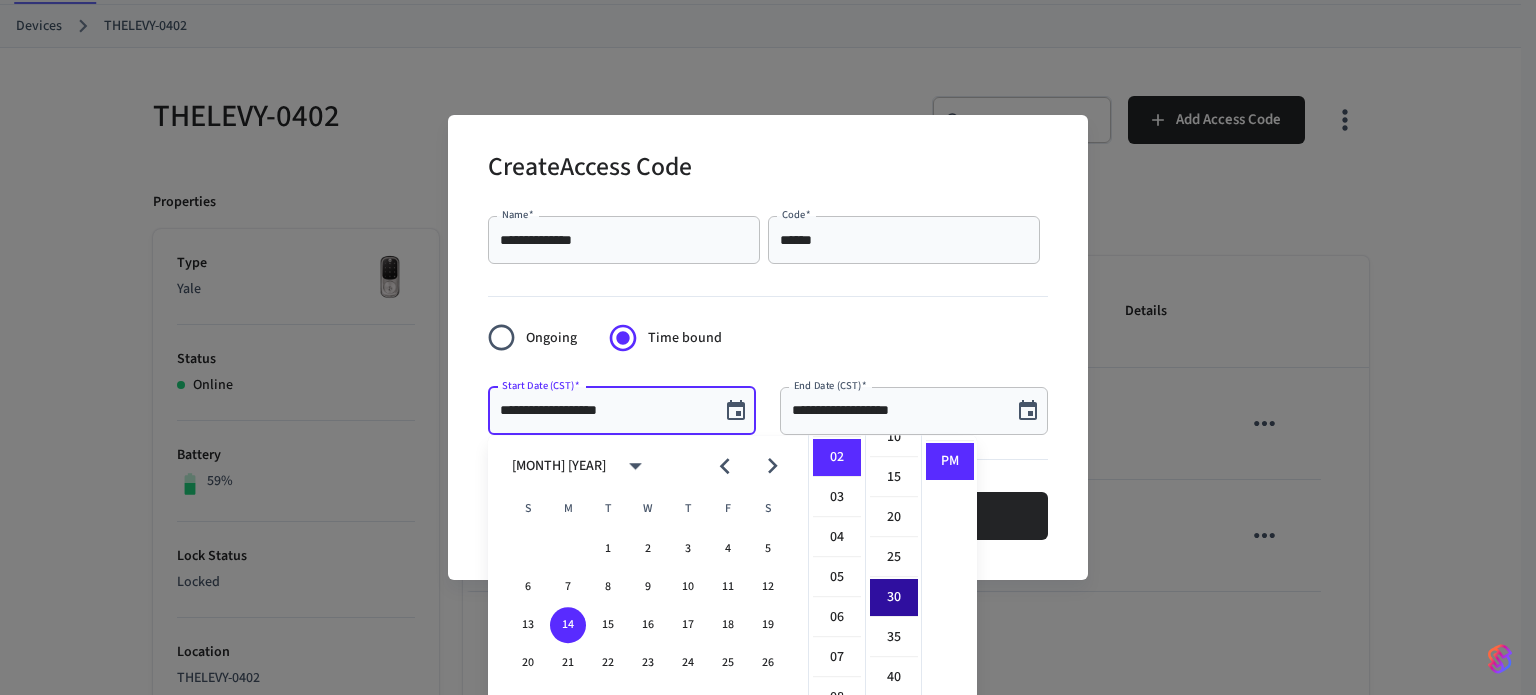scroll, scrollTop: 239, scrollLeft: 0, axis: vertical 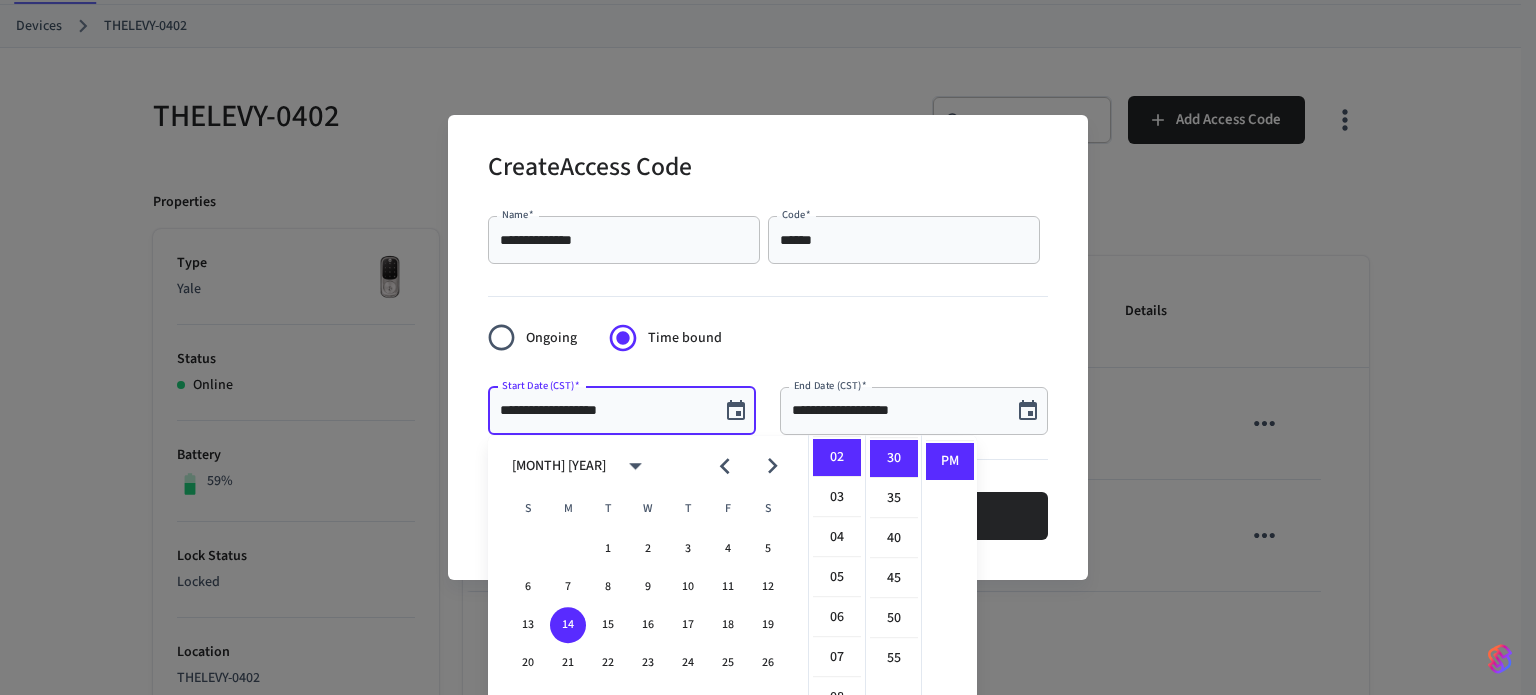 click on "**********" at bounding box center [896, 411] 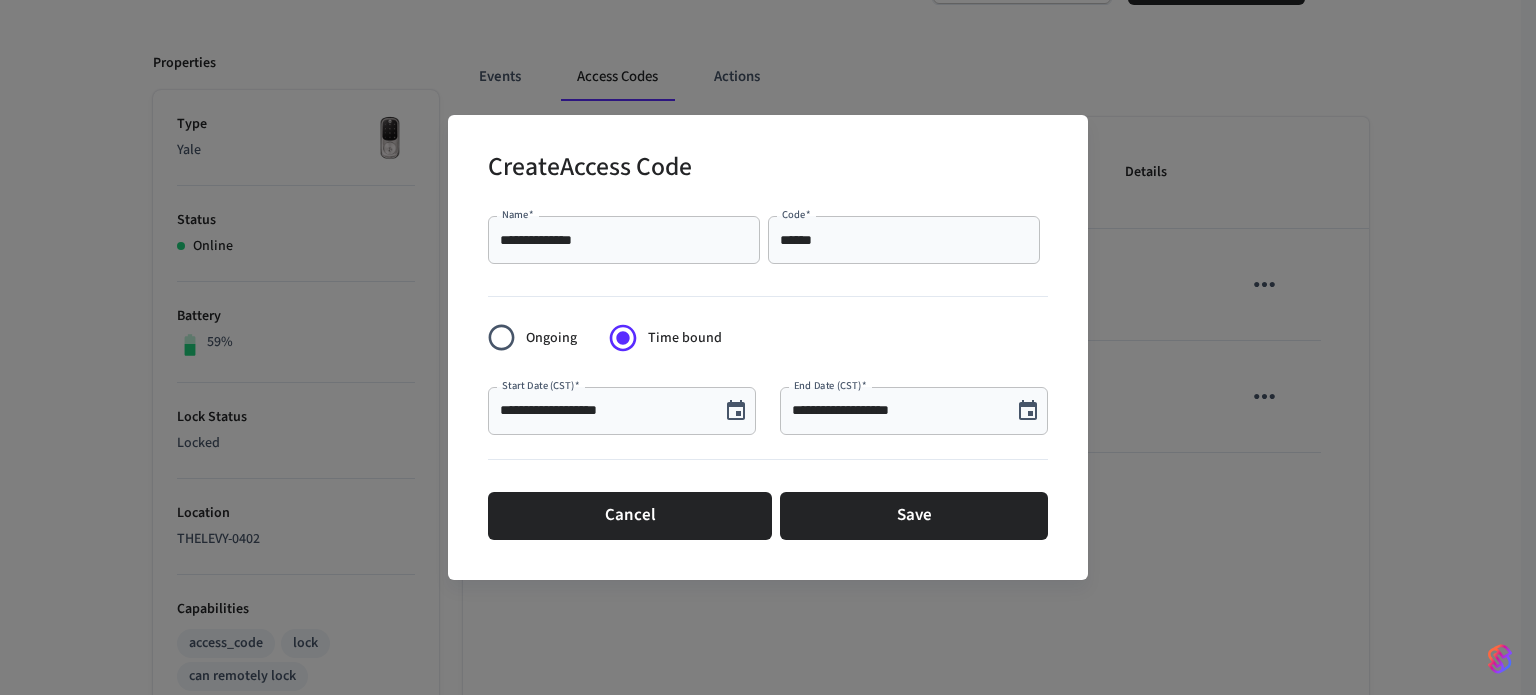 click on "**********" at bounding box center (896, 411) 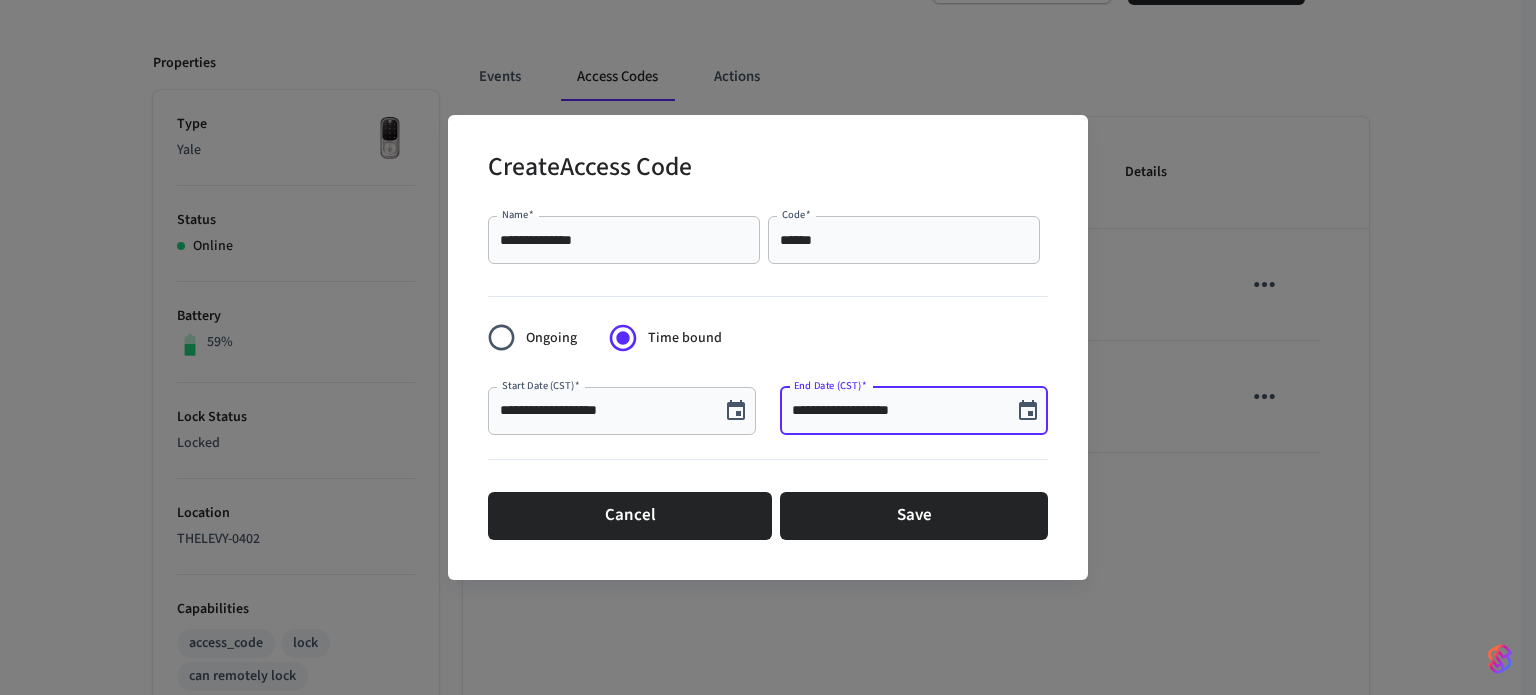 click 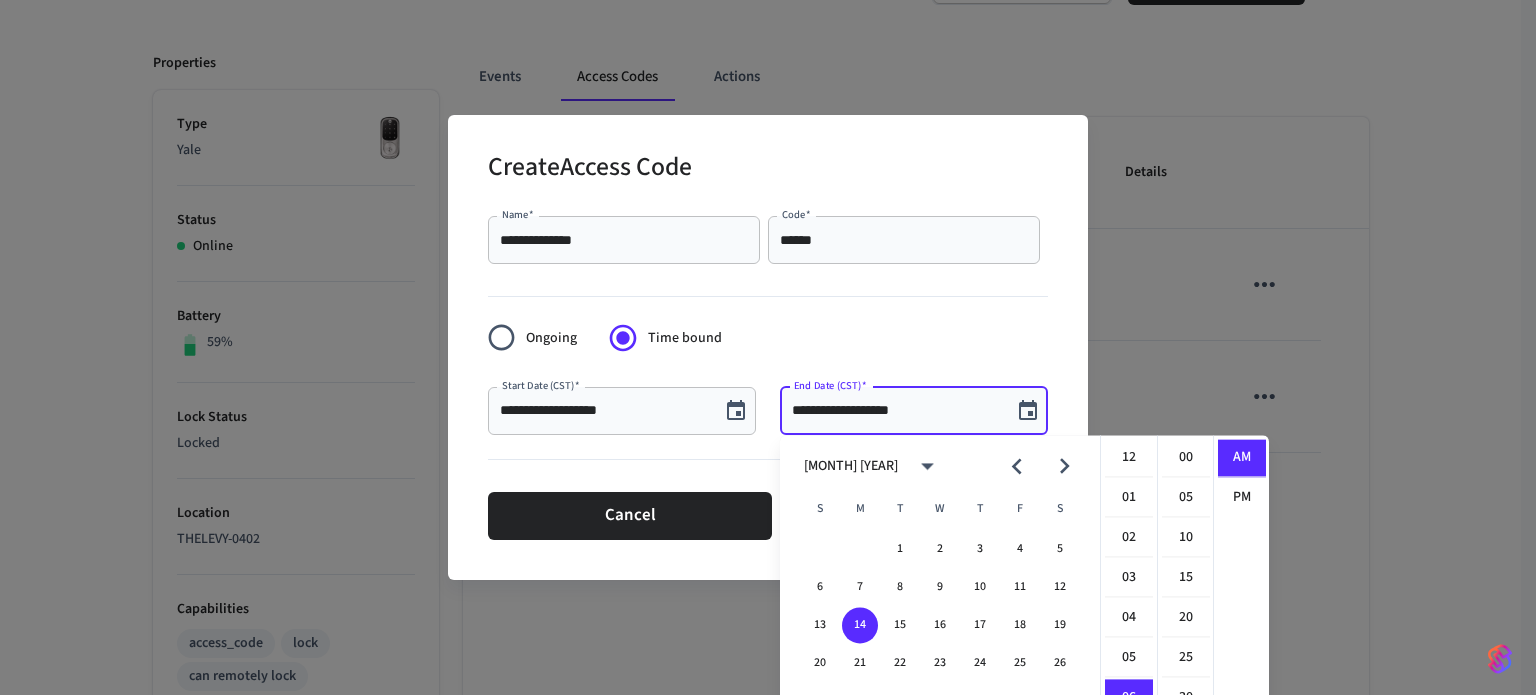 scroll, scrollTop: 239, scrollLeft: 0, axis: vertical 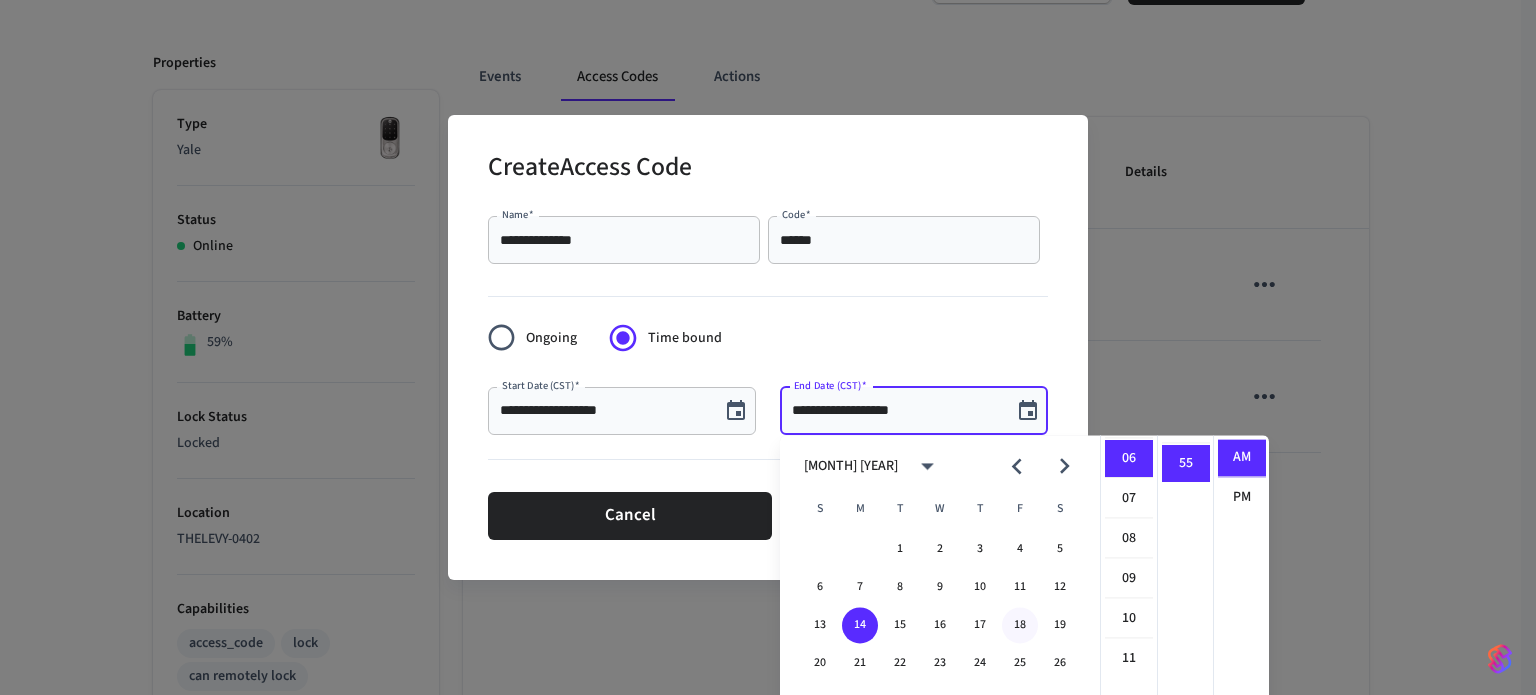 click on "18" at bounding box center (1020, 625) 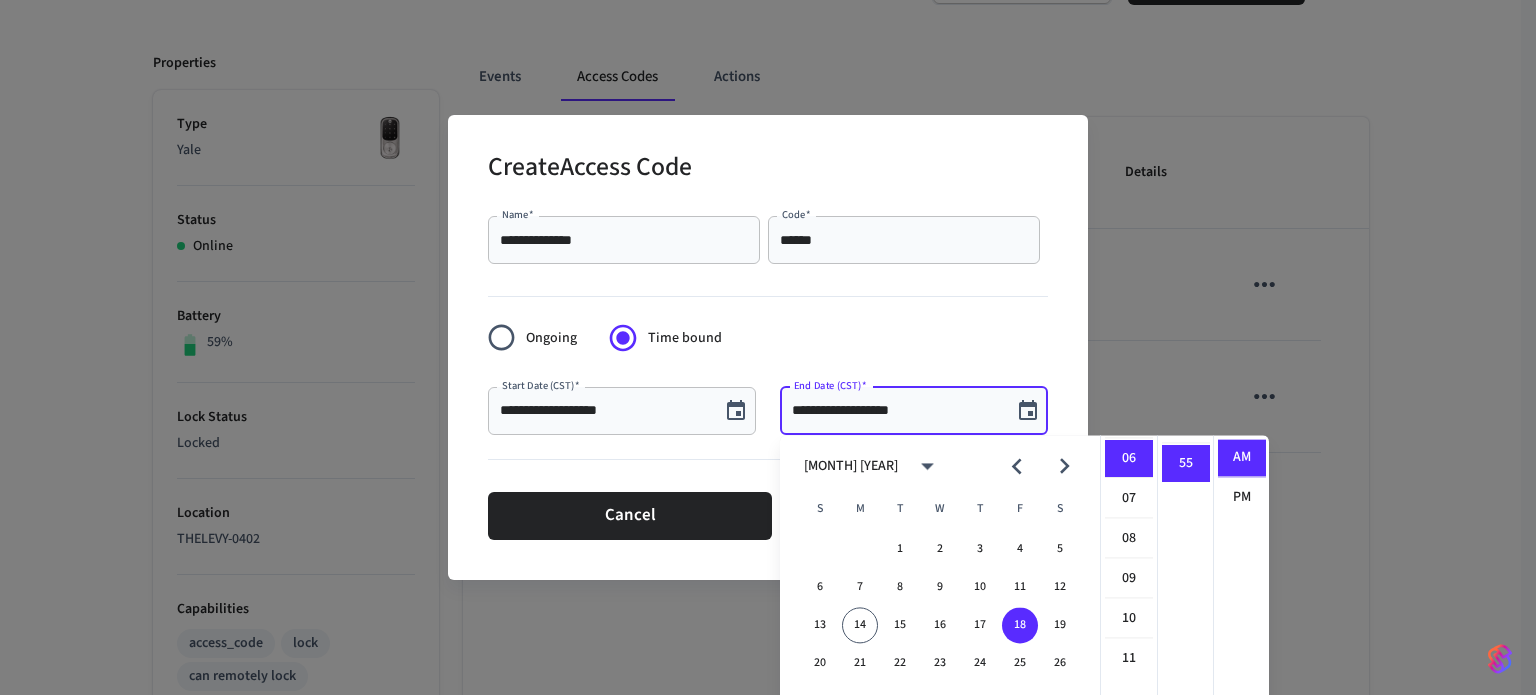scroll, scrollTop: 142, scrollLeft: 0, axis: vertical 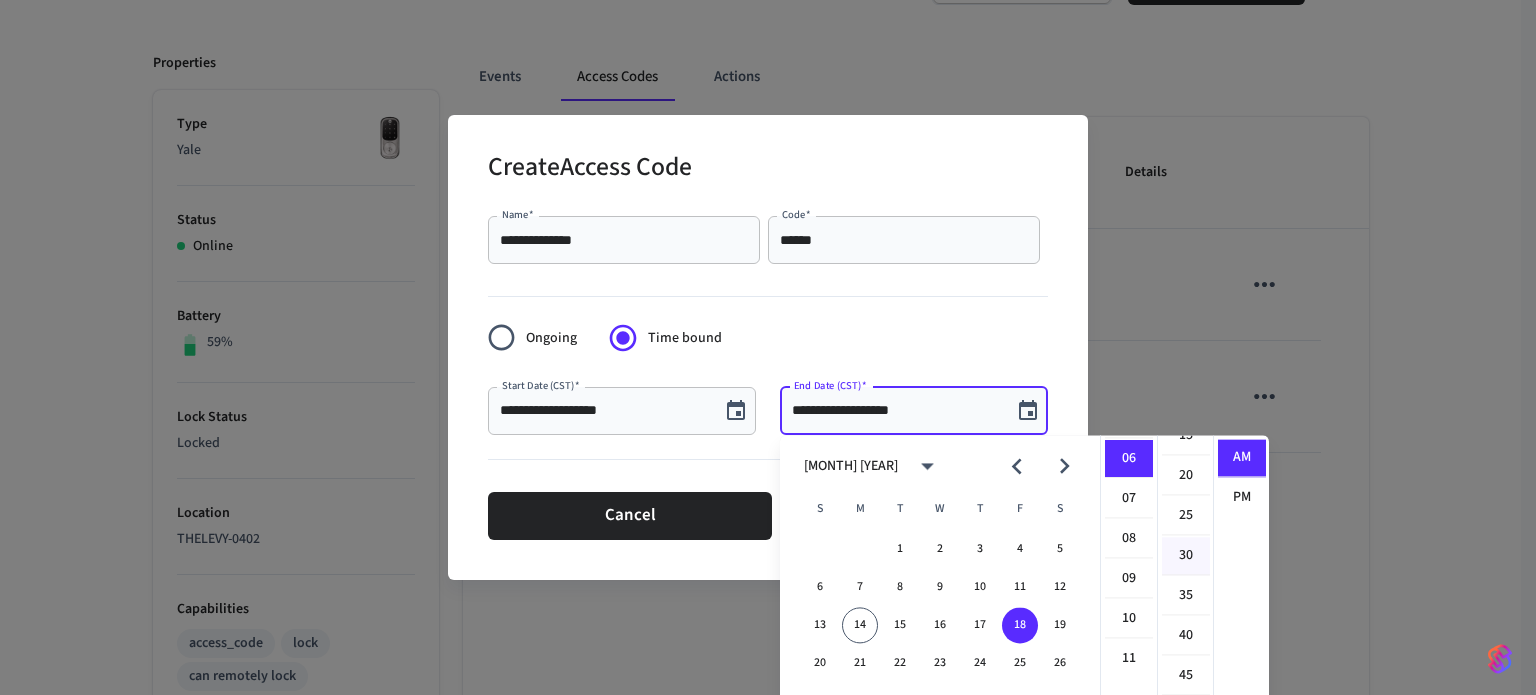 click on "30" at bounding box center [1186, 556] 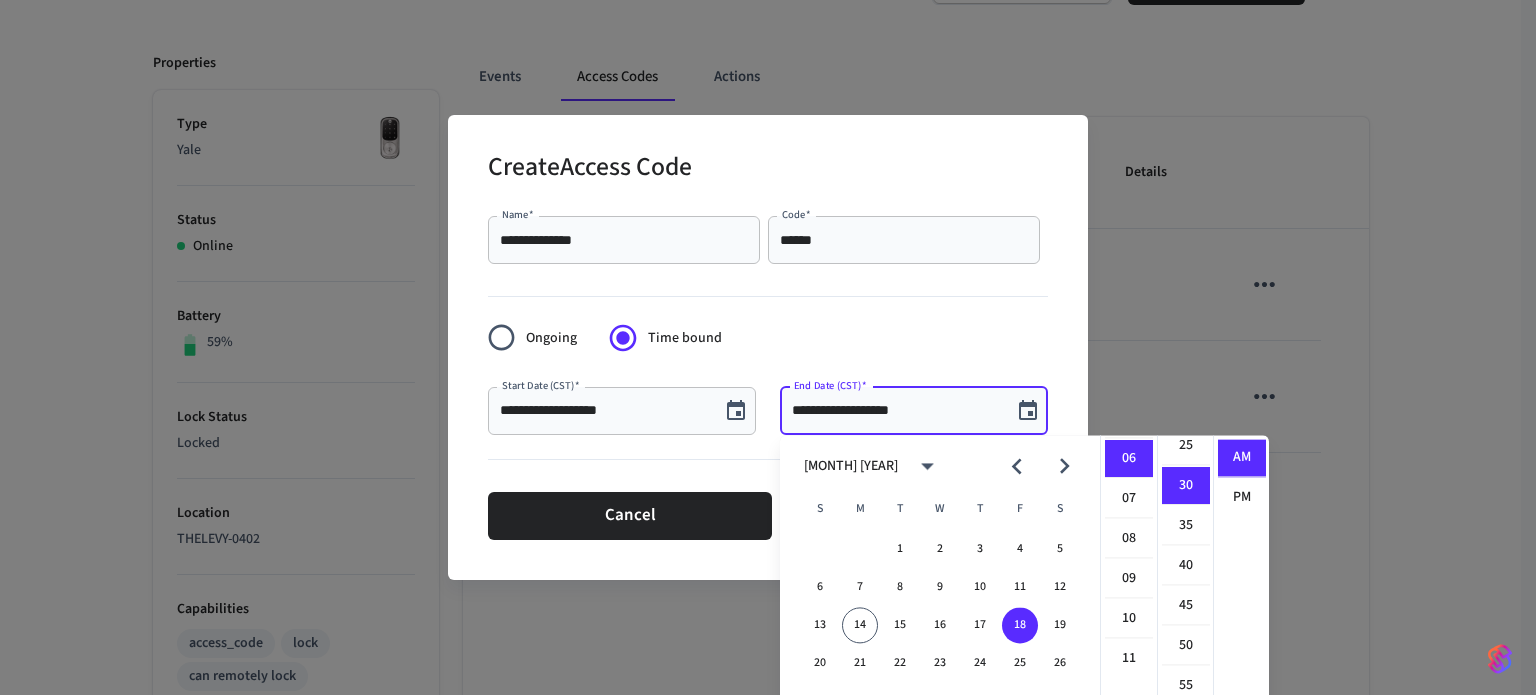 scroll, scrollTop: 239, scrollLeft: 0, axis: vertical 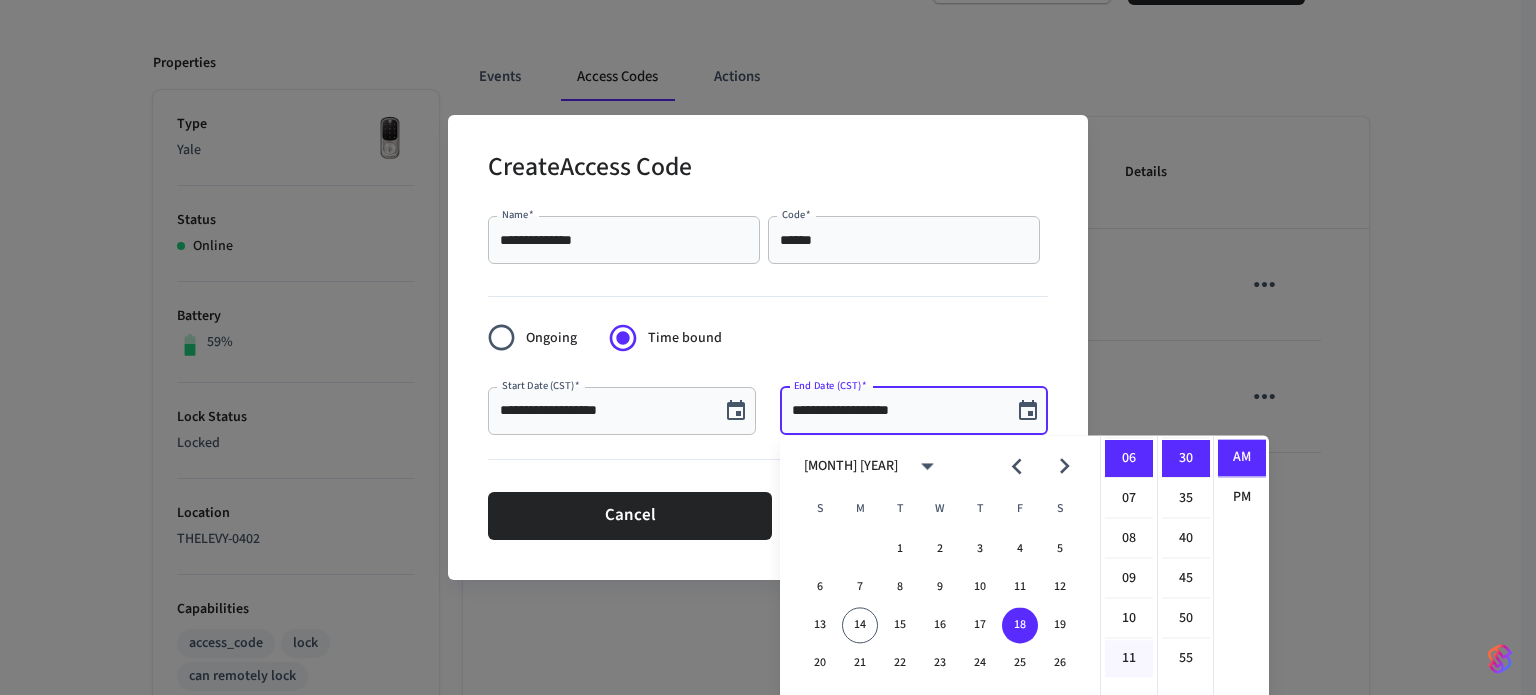 click on "11" at bounding box center [1129, 658] 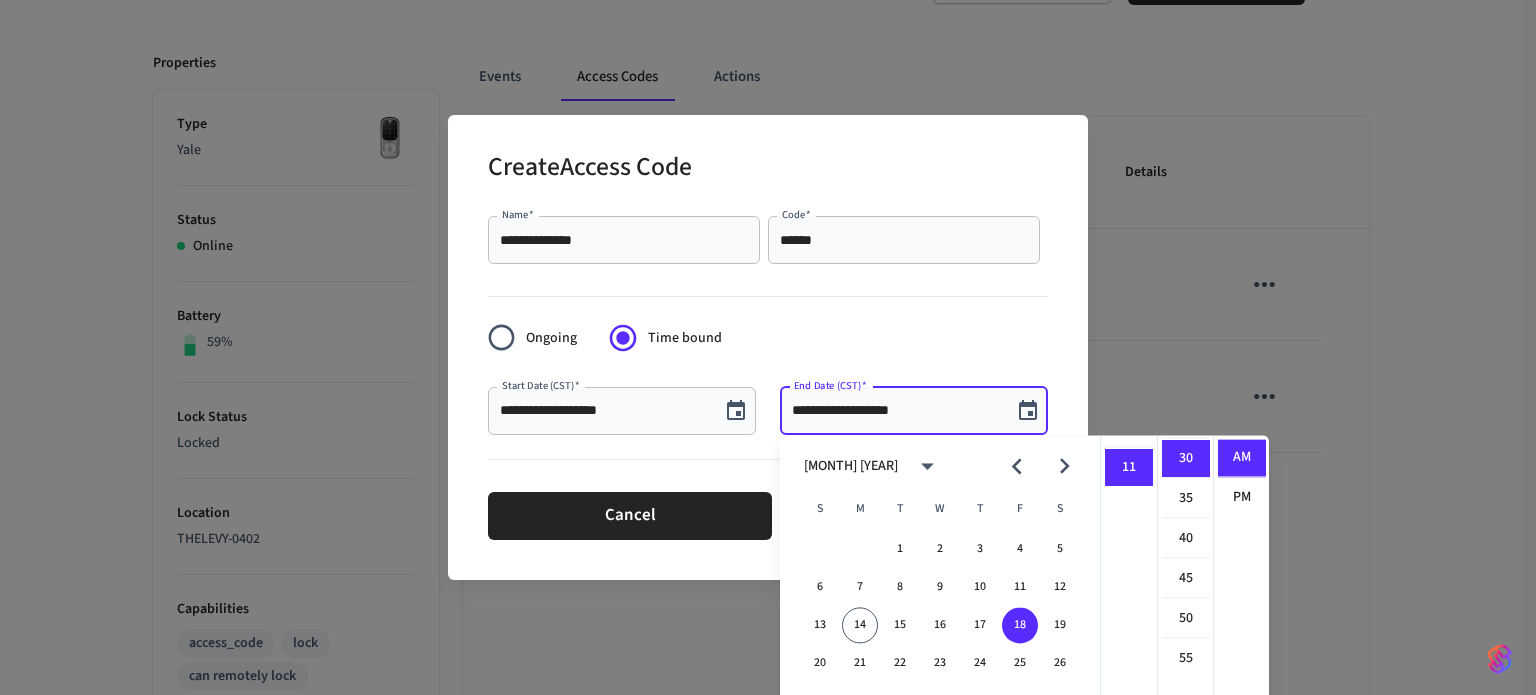 scroll, scrollTop: 434, scrollLeft: 0, axis: vertical 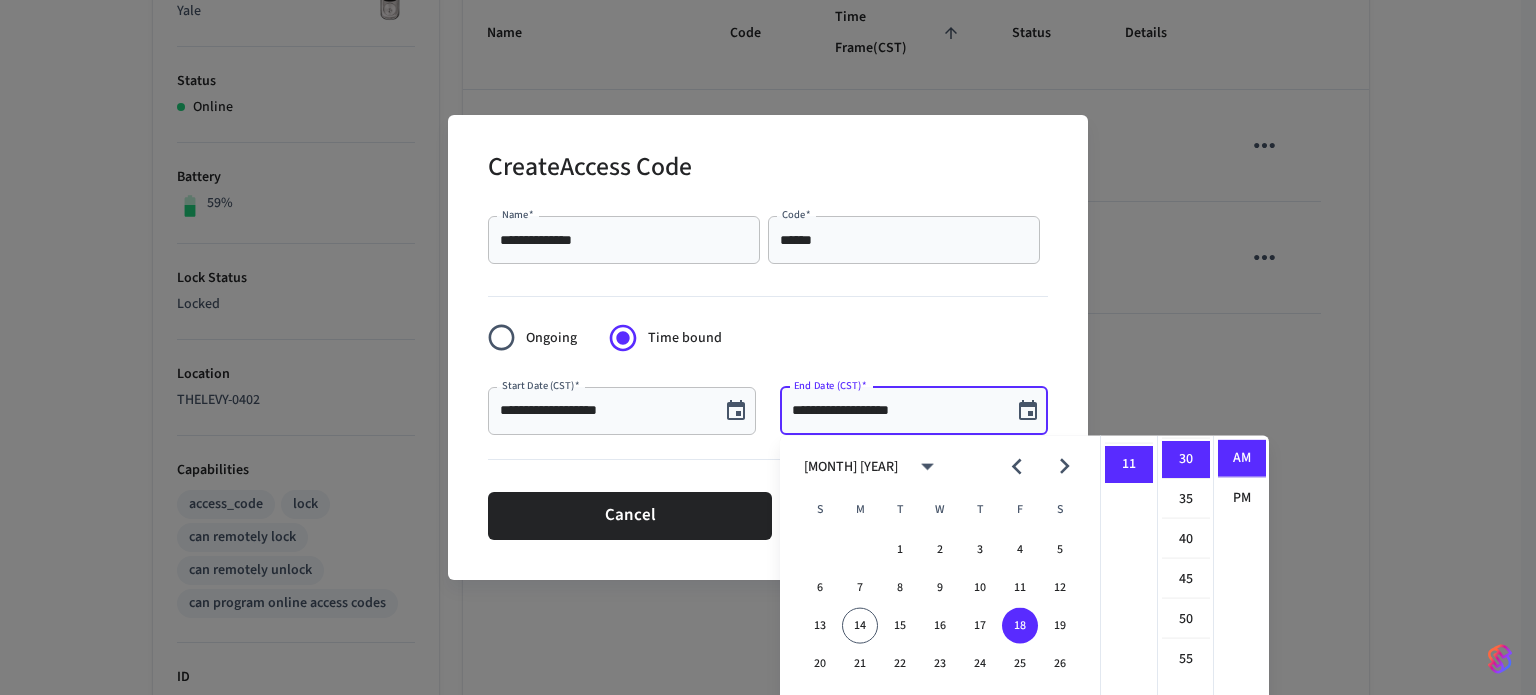 click on "**********" at bounding box center (768, 377) 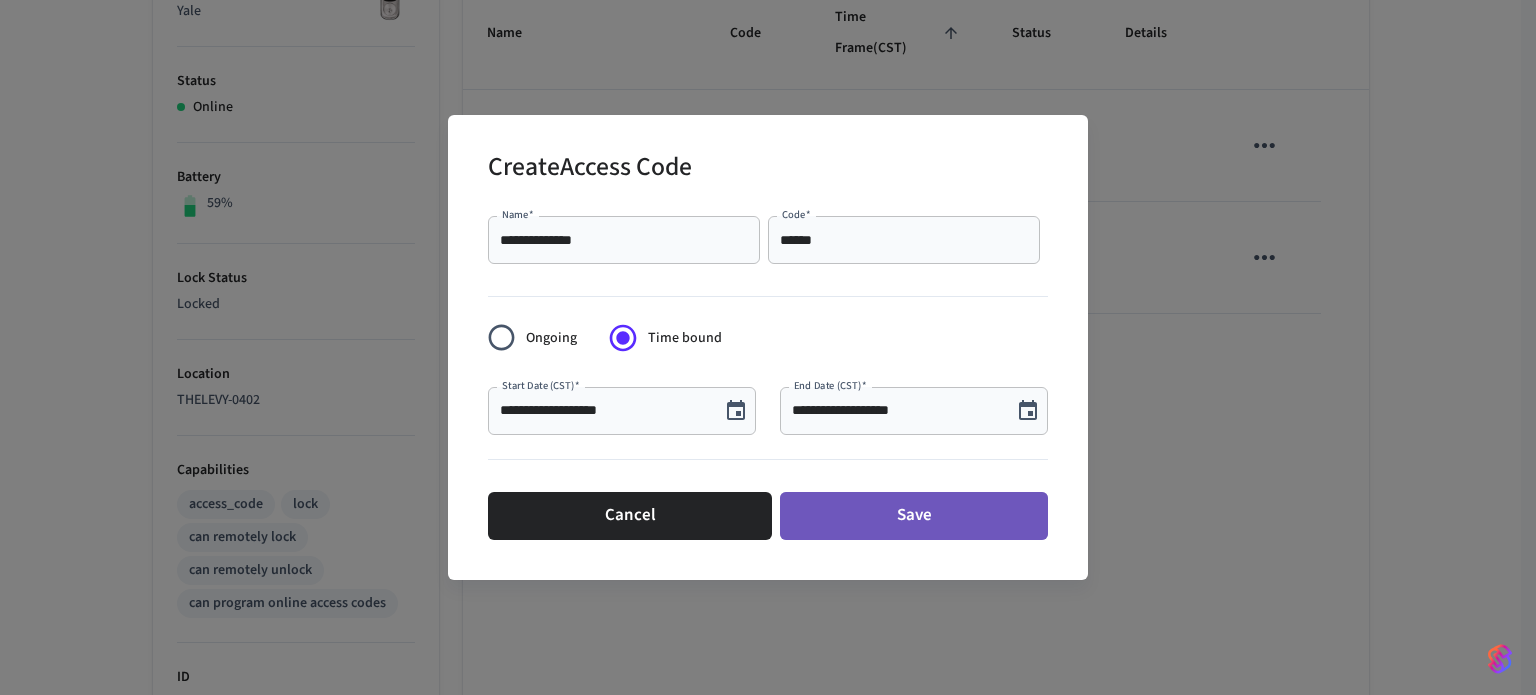 click on "Save" at bounding box center (914, 516) 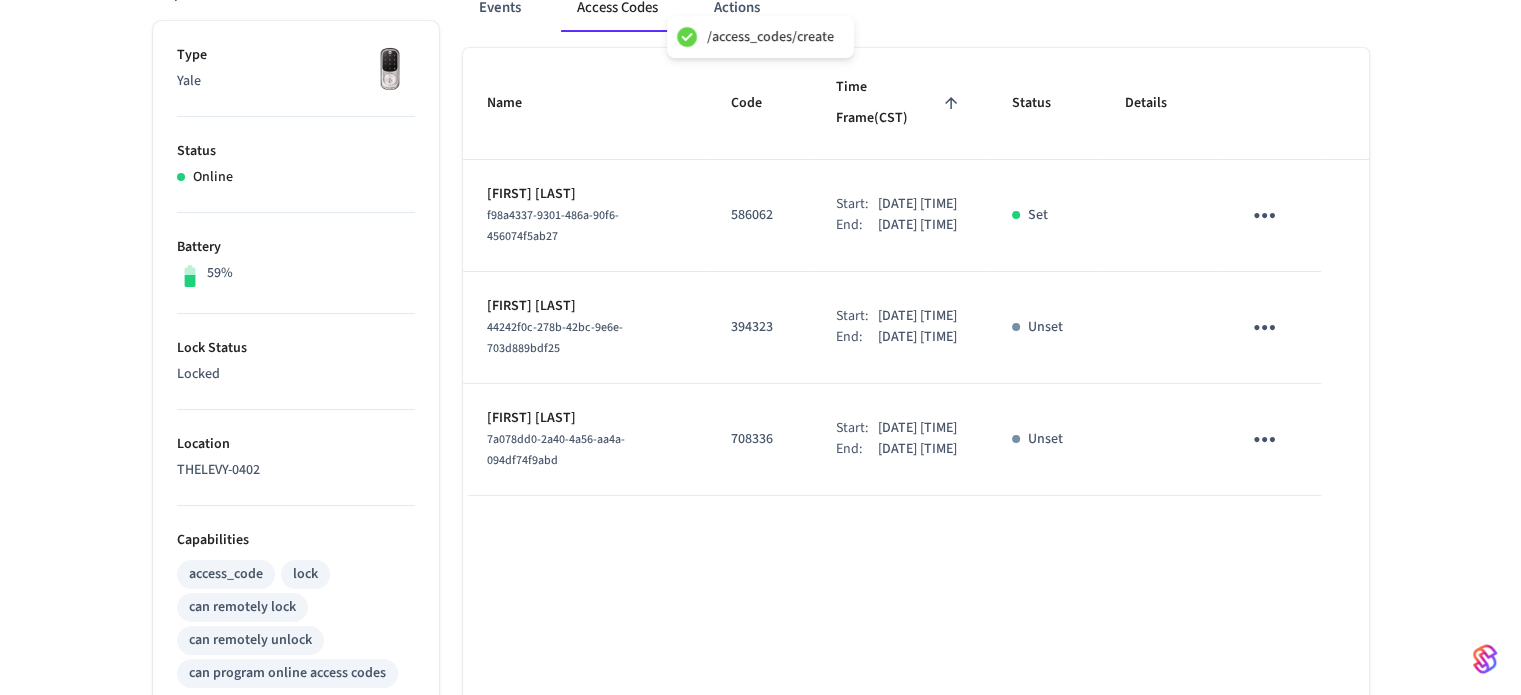 scroll, scrollTop: 400, scrollLeft: 0, axis: vertical 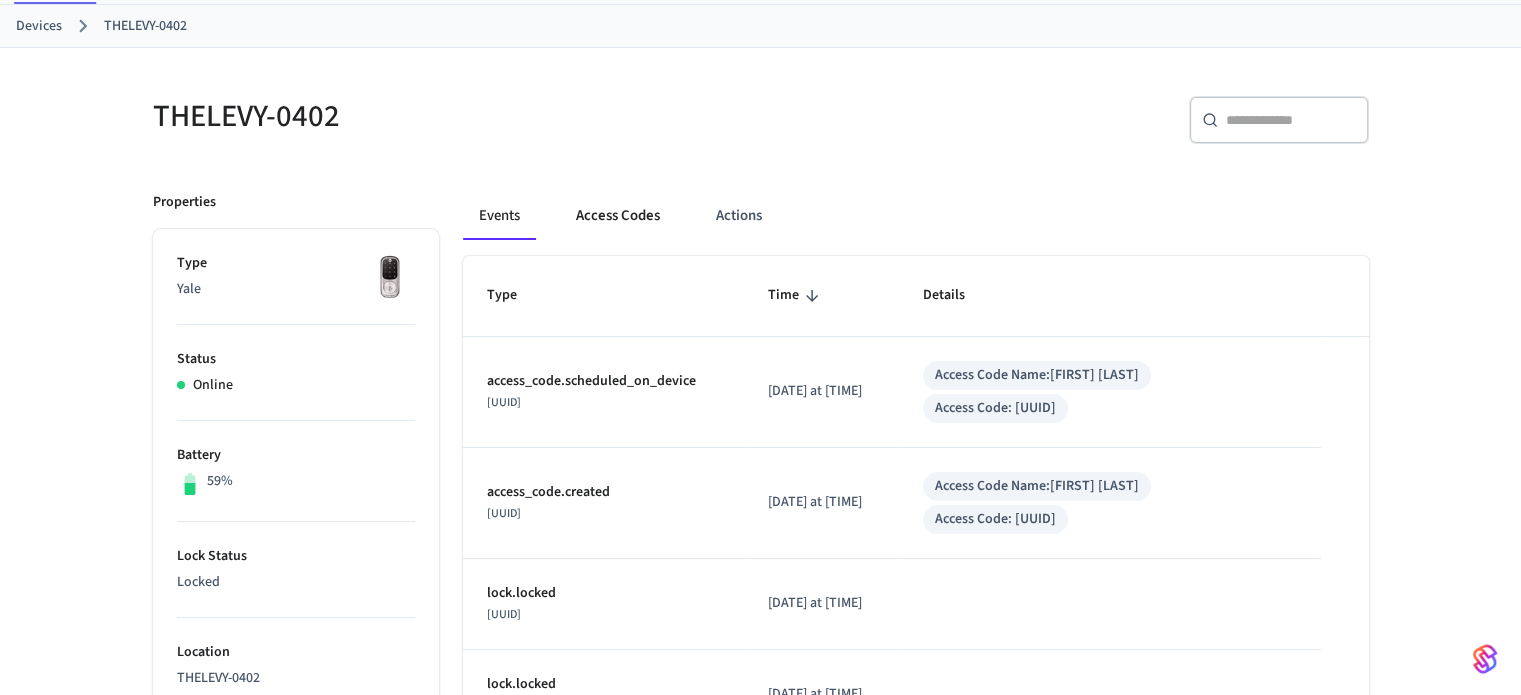 click on "Access Codes" at bounding box center [618, 216] 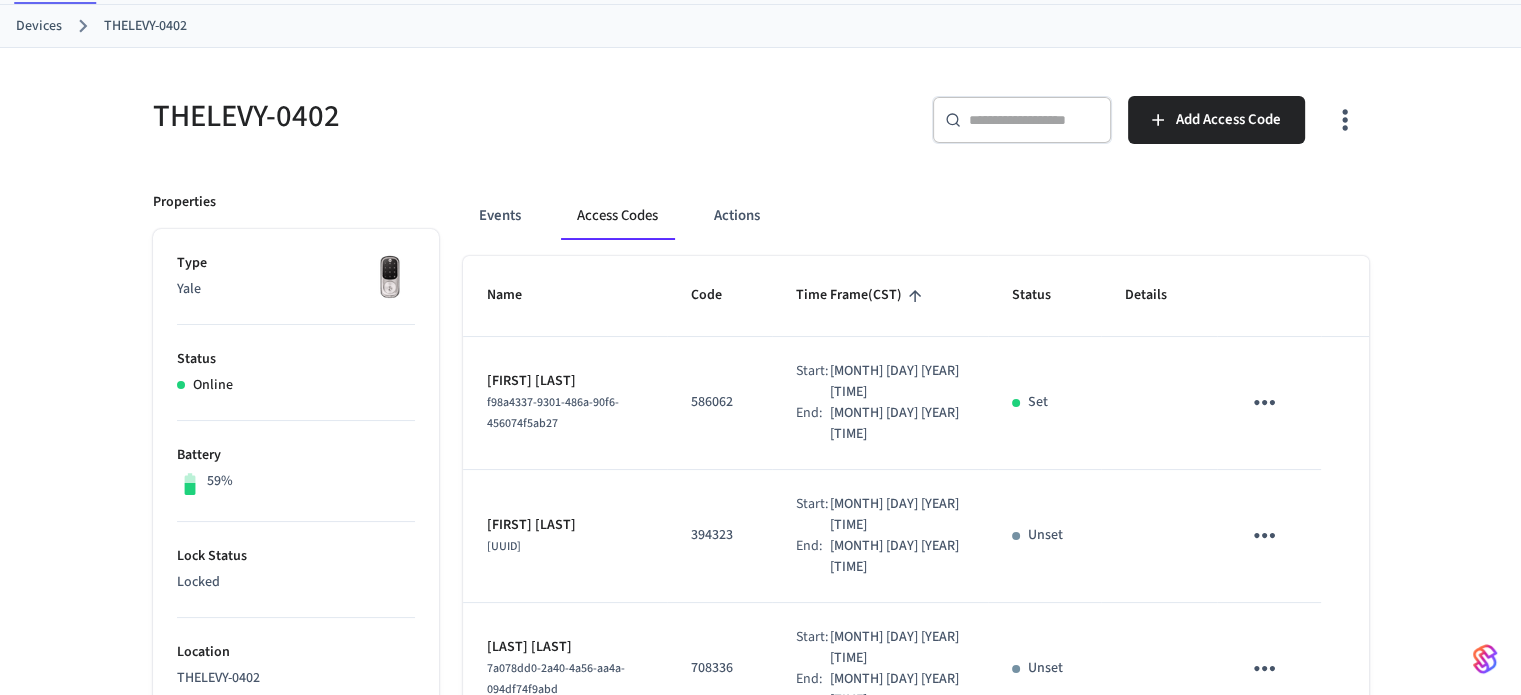click 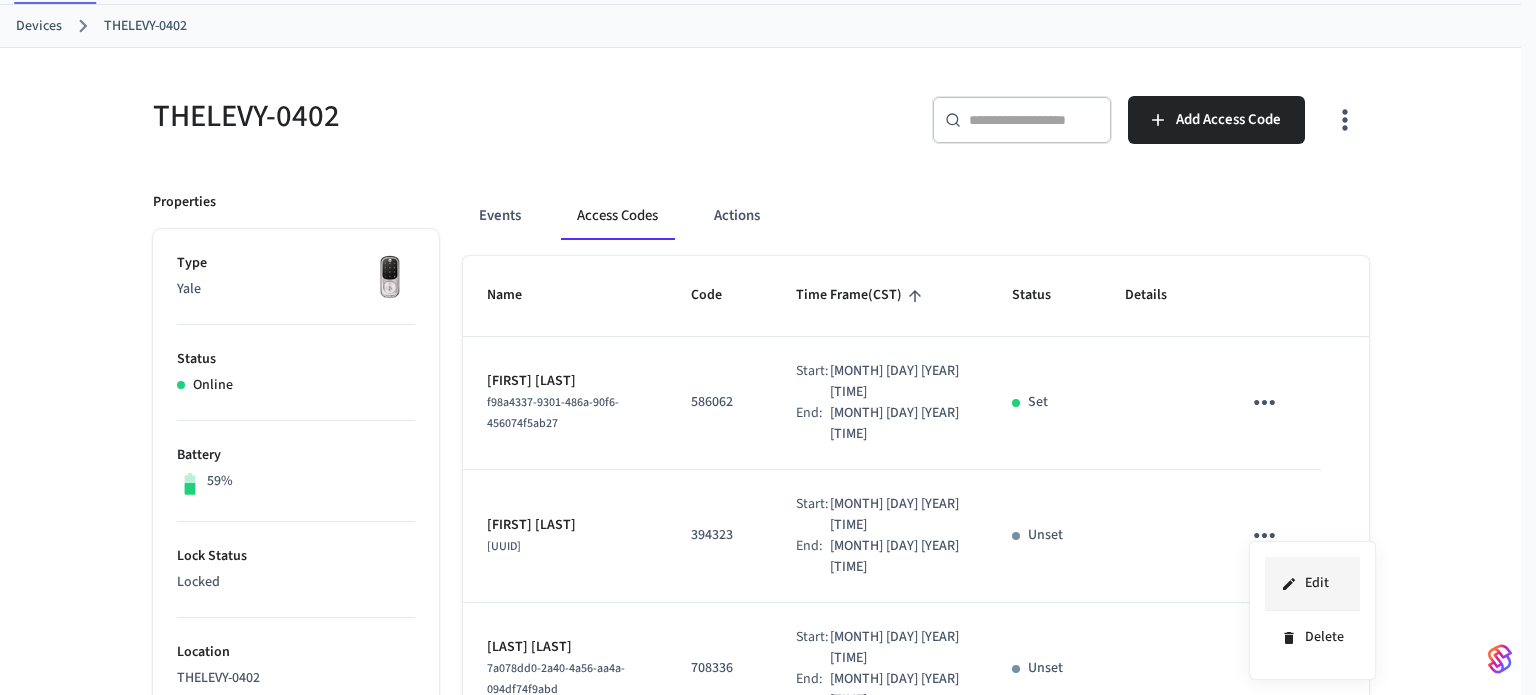click on "Edit" at bounding box center [1312, 584] 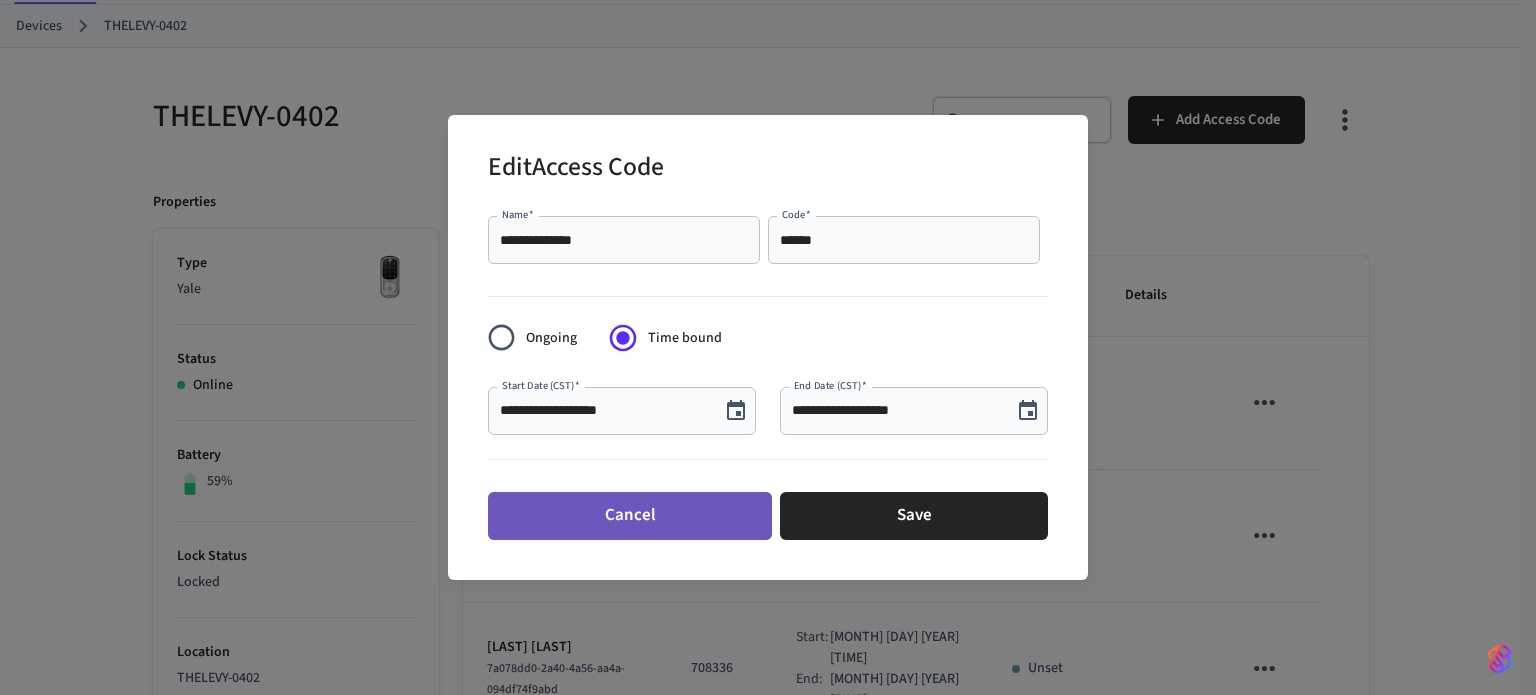 click on "Cancel" at bounding box center (630, 516) 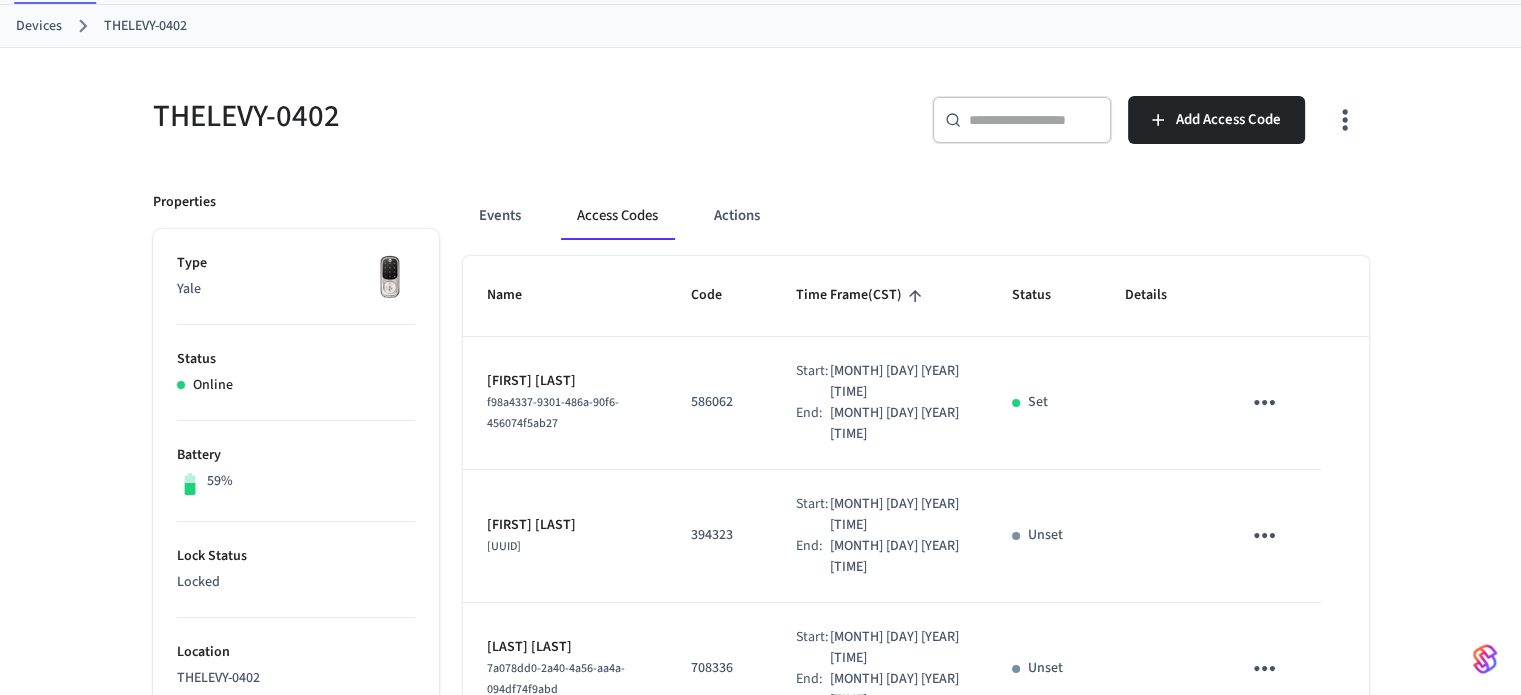 click on "​ ​ Add Access Code" at bounding box center (1059, 116) 